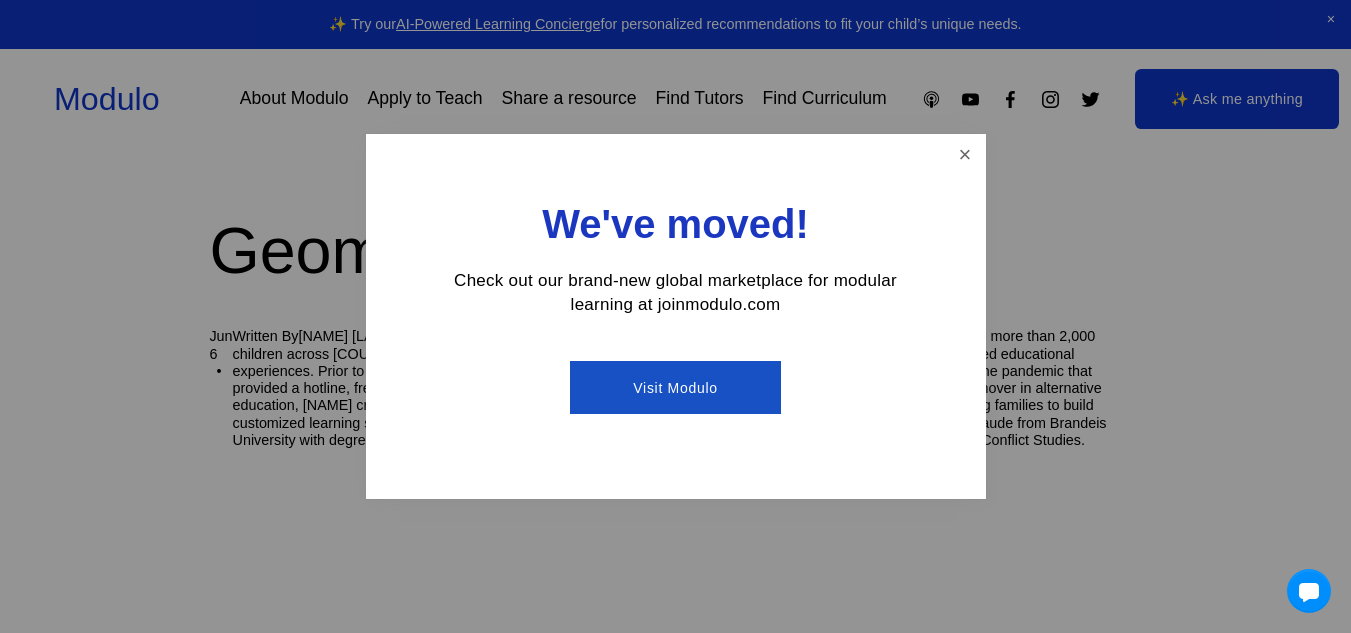 scroll, scrollTop: 0, scrollLeft: 0, axis: both 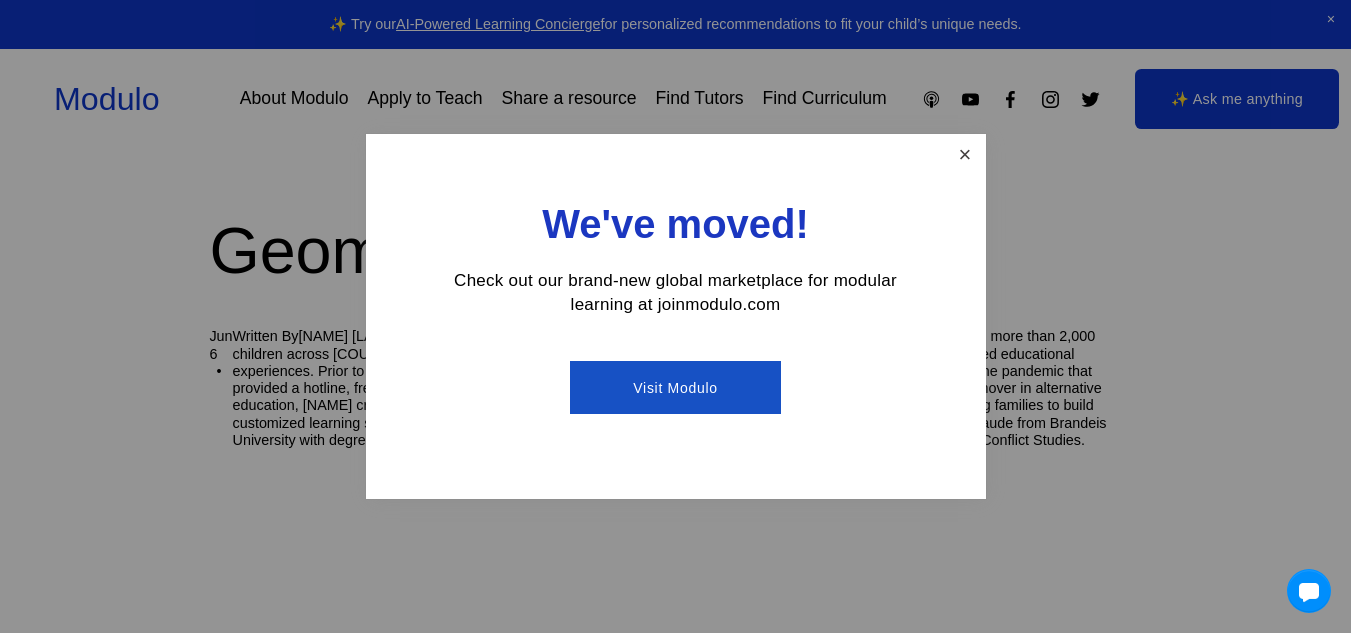 click at bounding box center [964, 154] 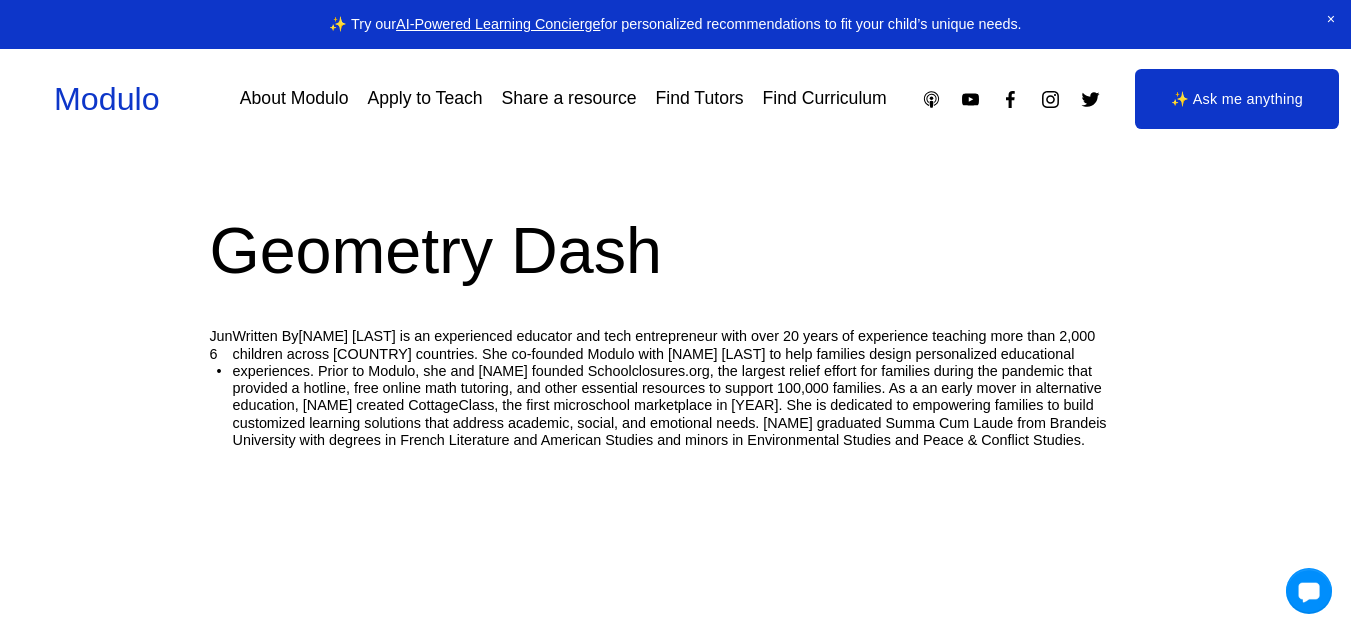 click at bounding box center (1309, 591) 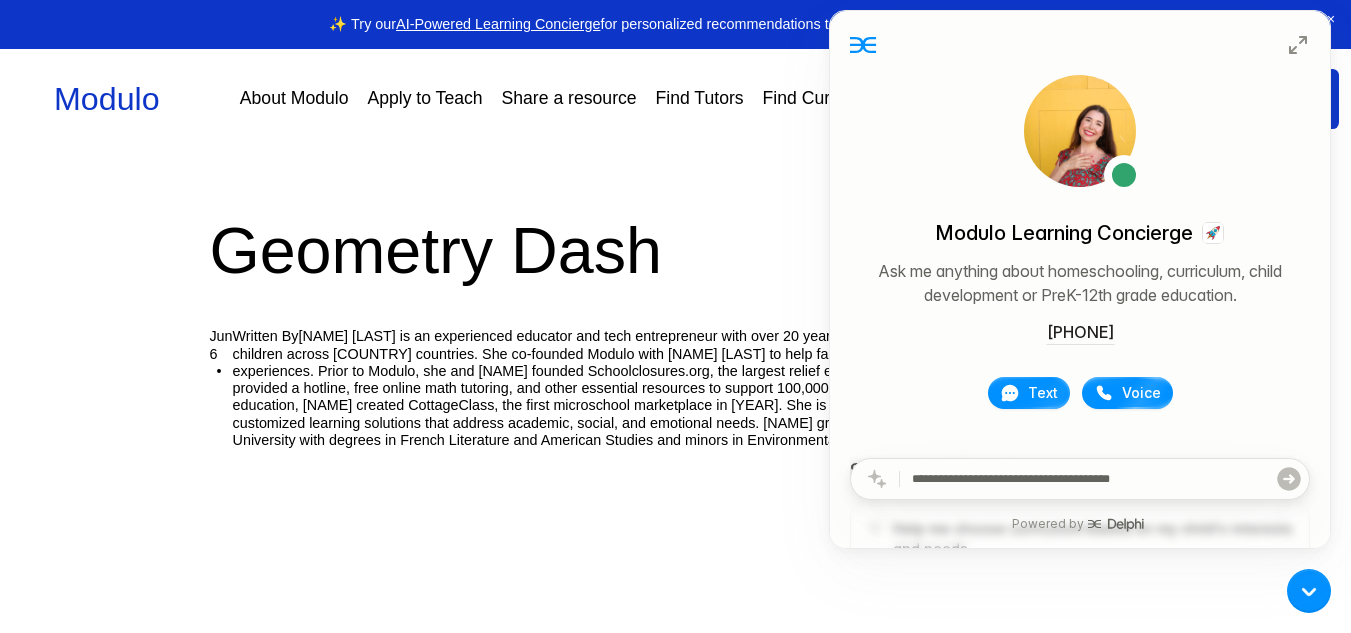 click on "Voice" at bounding box center (1141, 393) 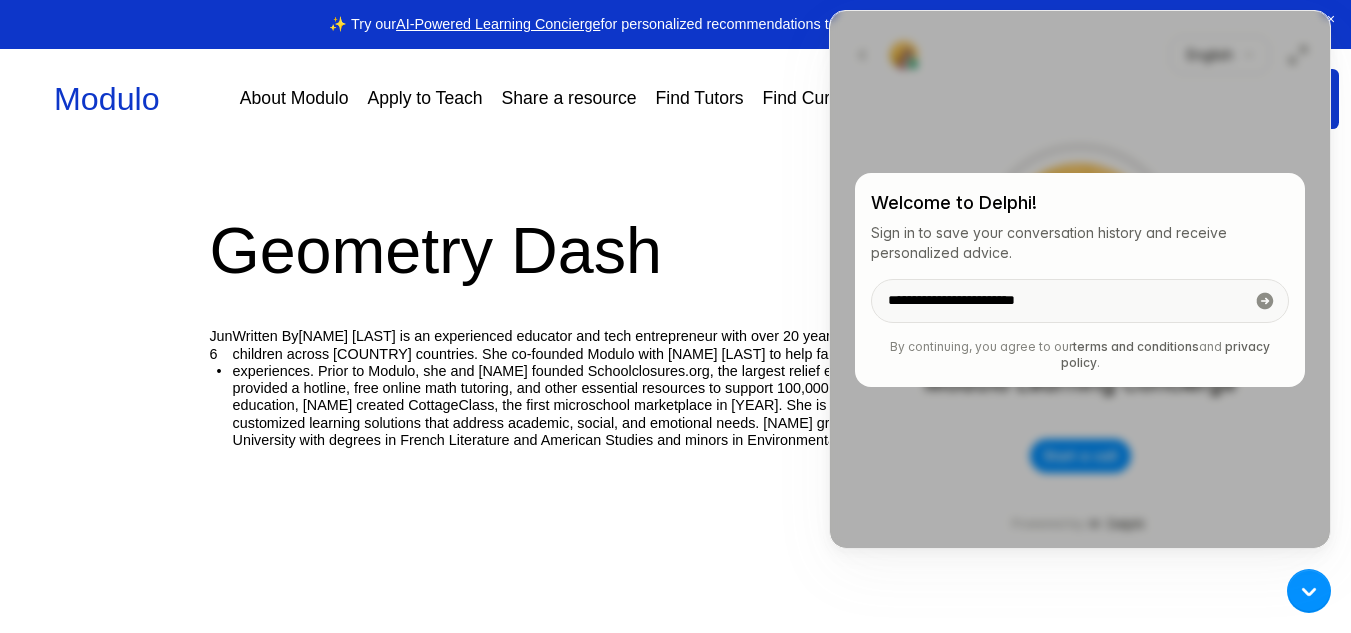 type on "**********" 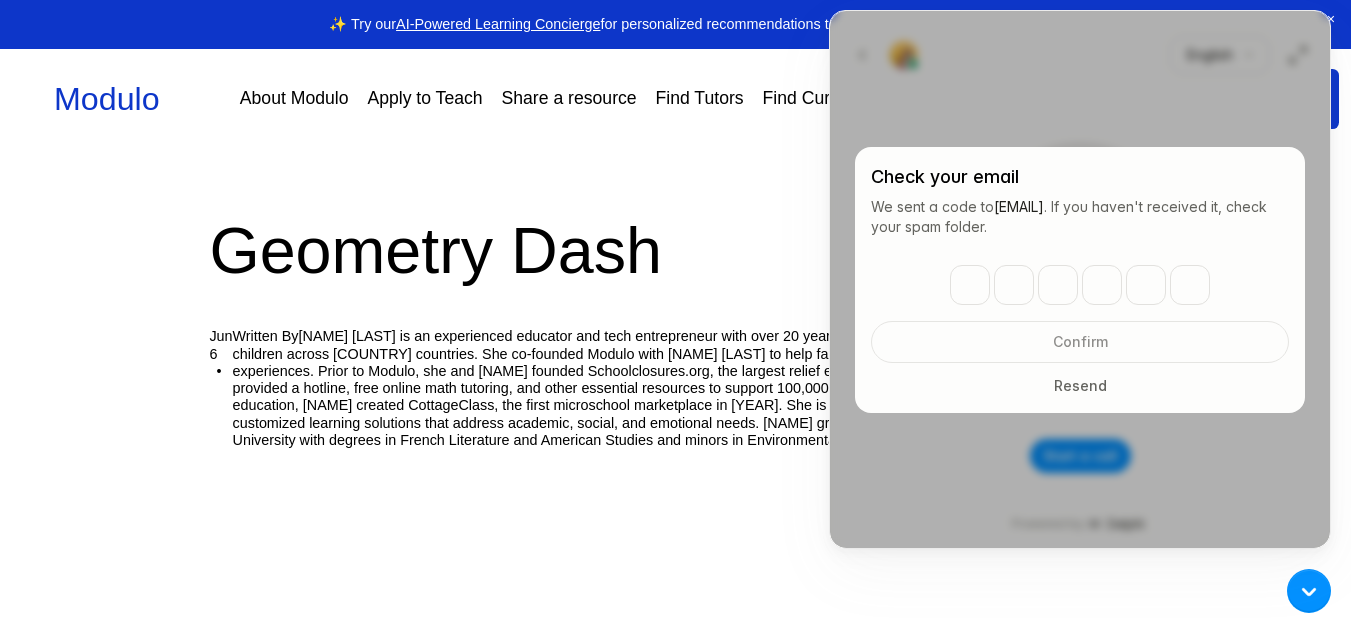 click on "Confirm Resend" at bounding box center (1080, 331) 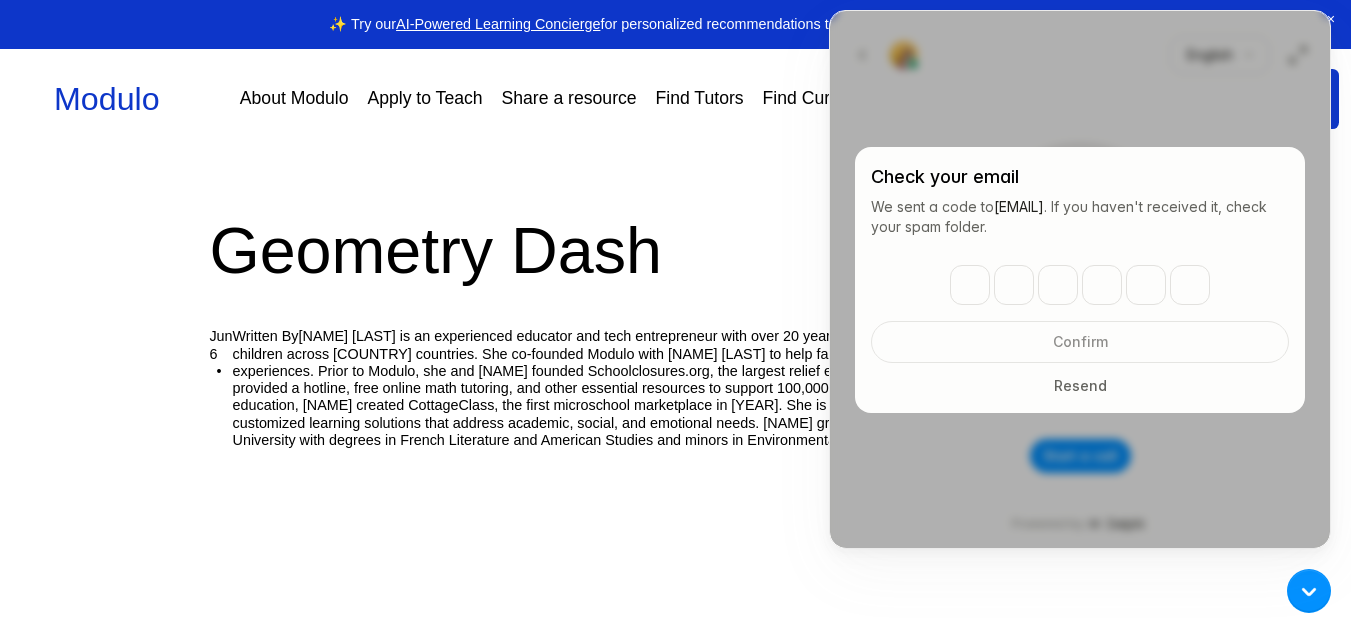 click at bounding box center (1080, 285) 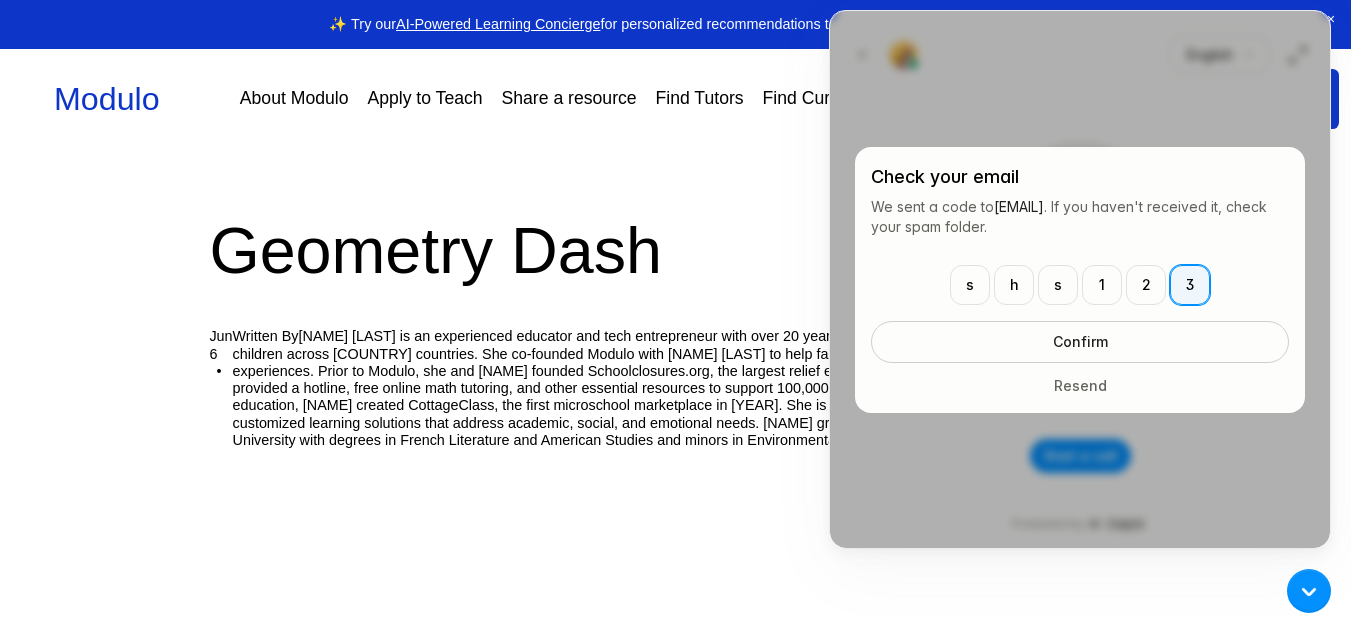 click on "Confirm" at bounding box center (1080, 342) 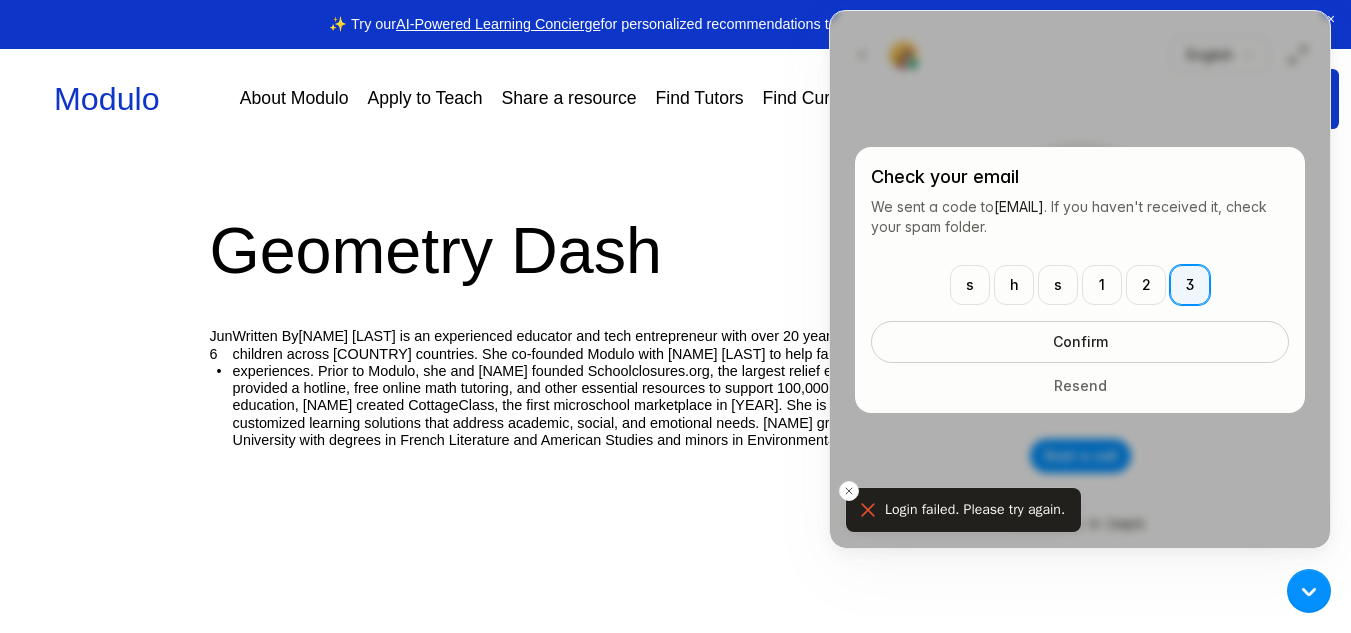 click on "Confirm" at bounding box center (1080, 342) 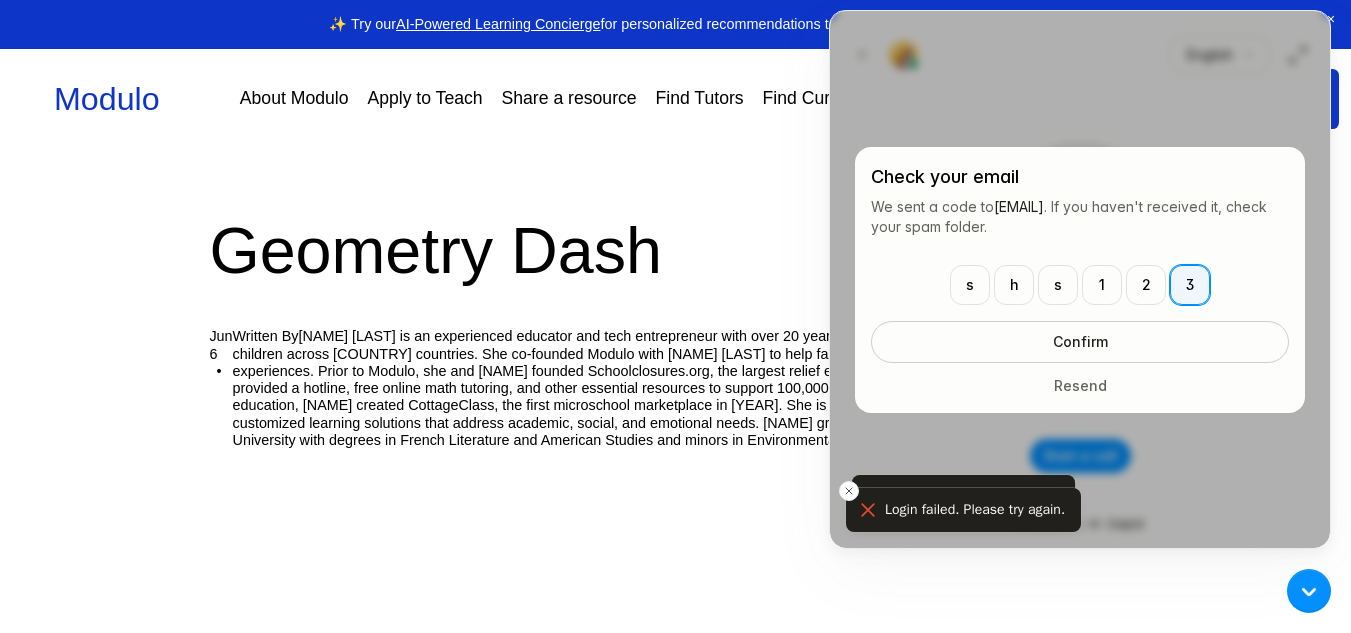 click on "Confirm" at bounding box center [1080, 342] 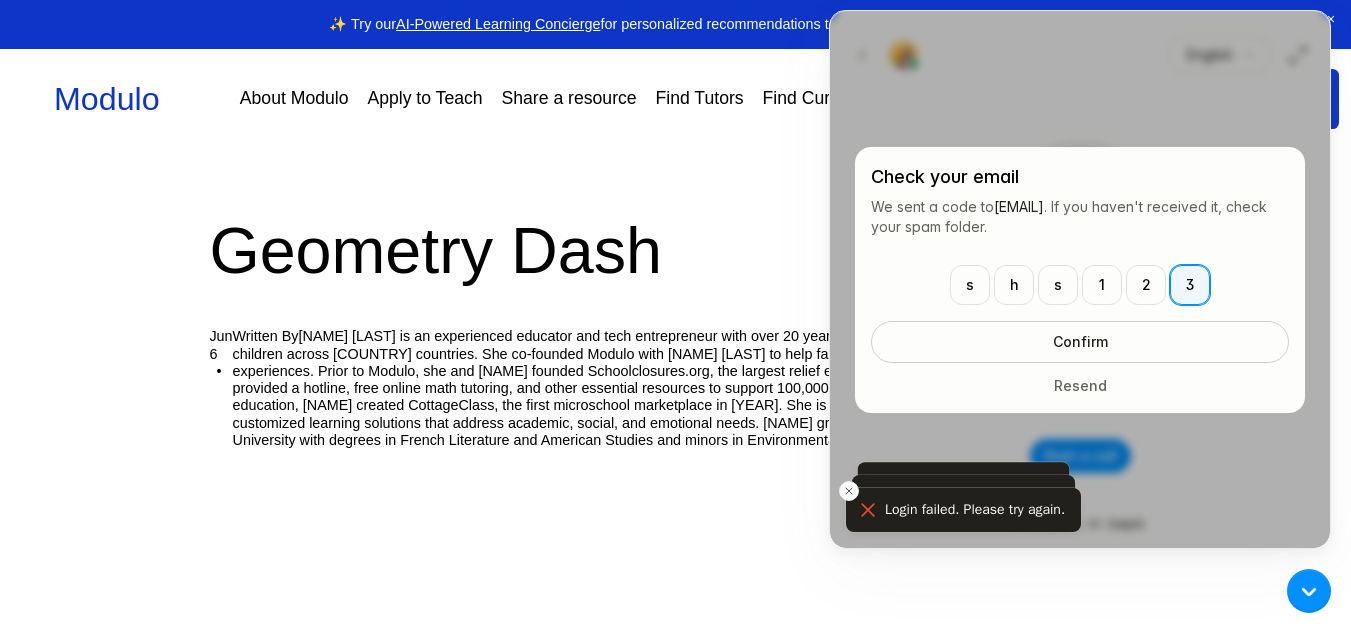 click on "Confirm" at bounding box center [1080, 342] 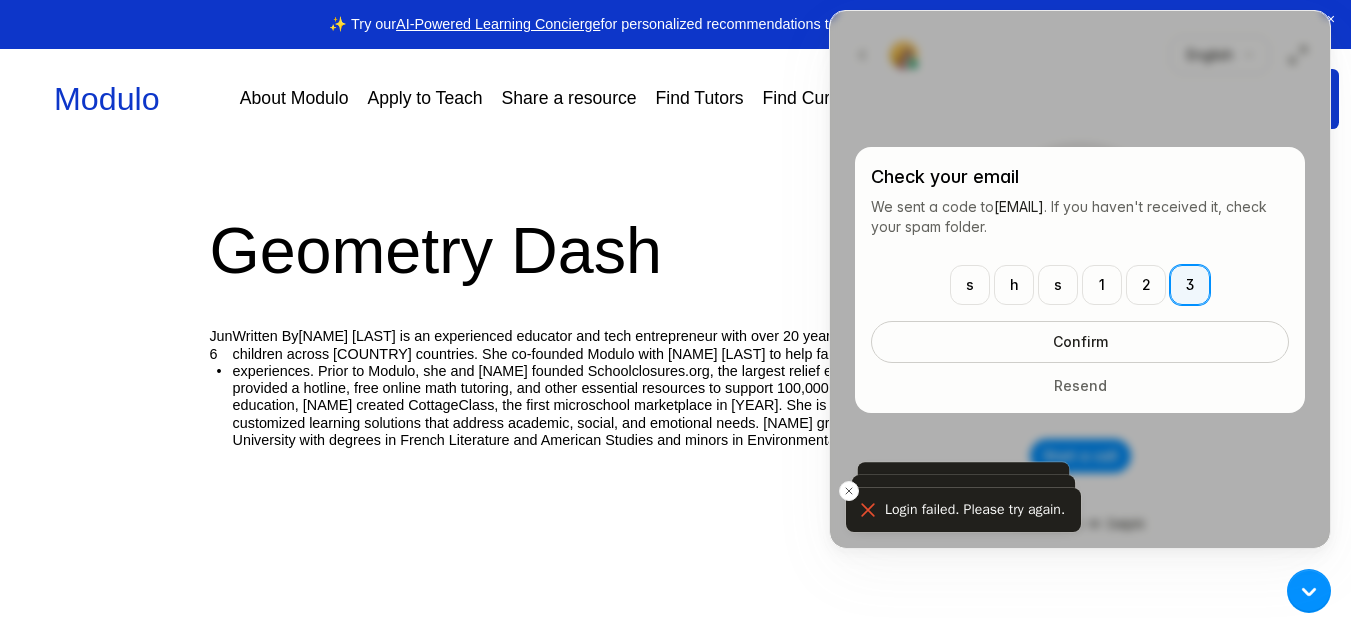 click at bounding box center [1080, 279] 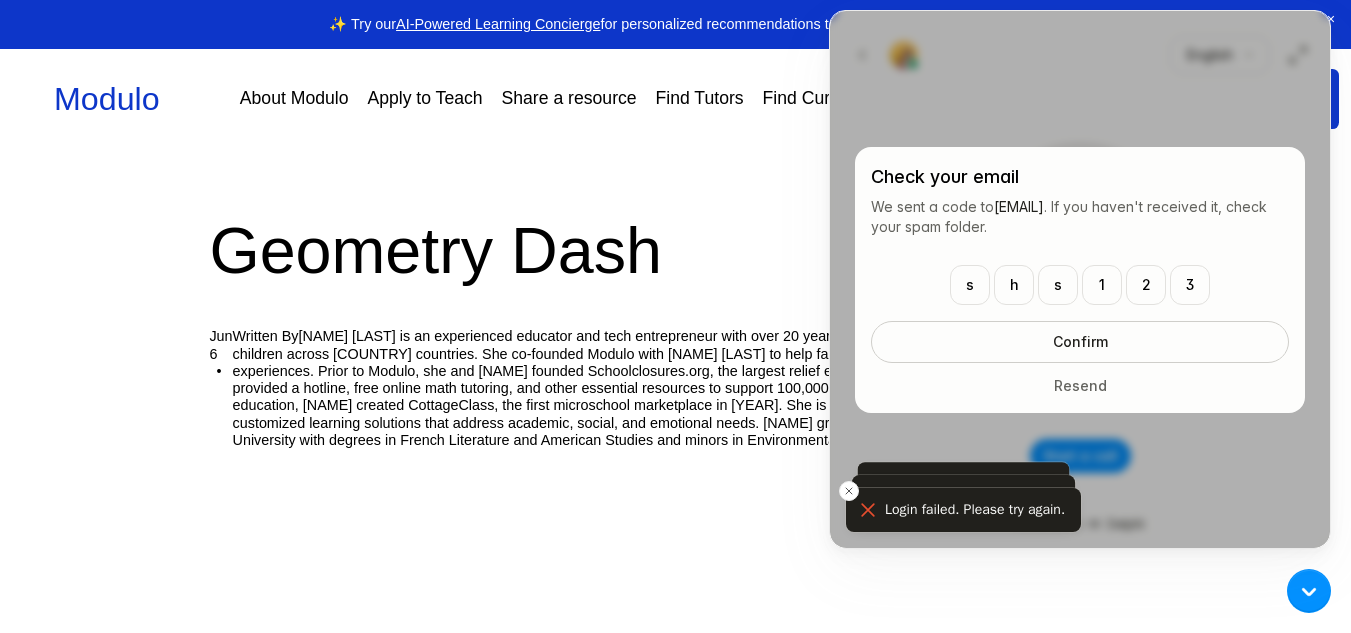 click at bounding box center (1080, 279) 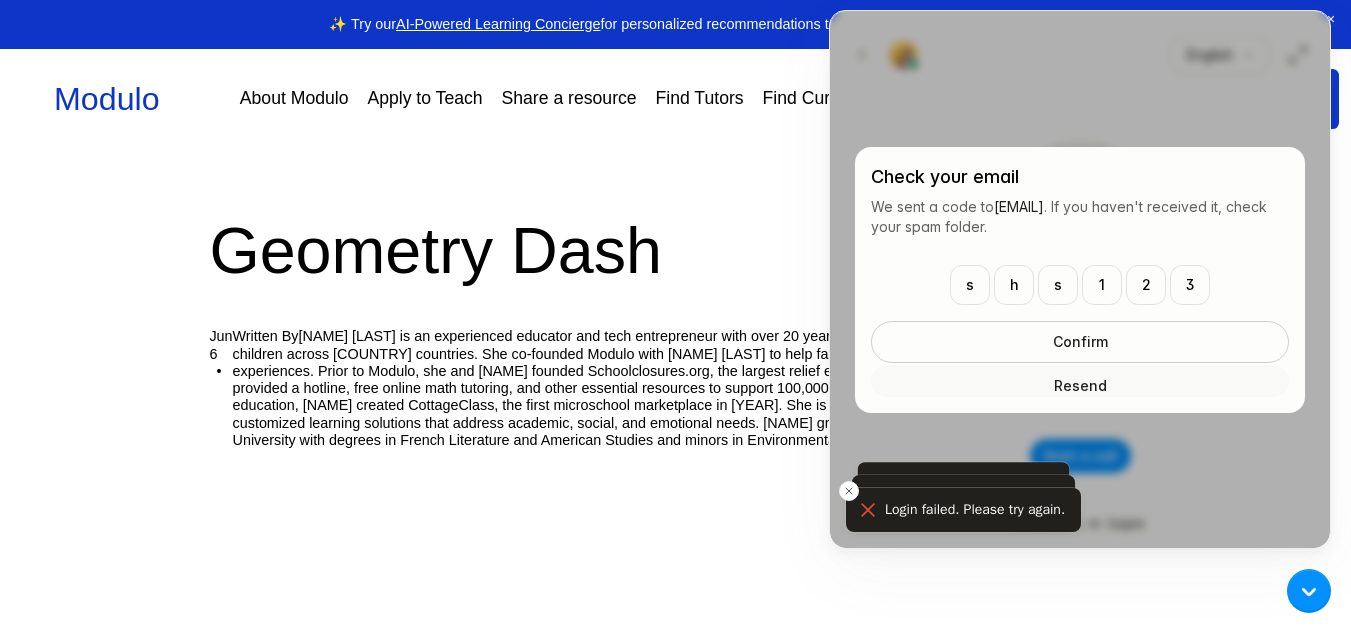 click on "Resend" at bounding box center (1080, 381) 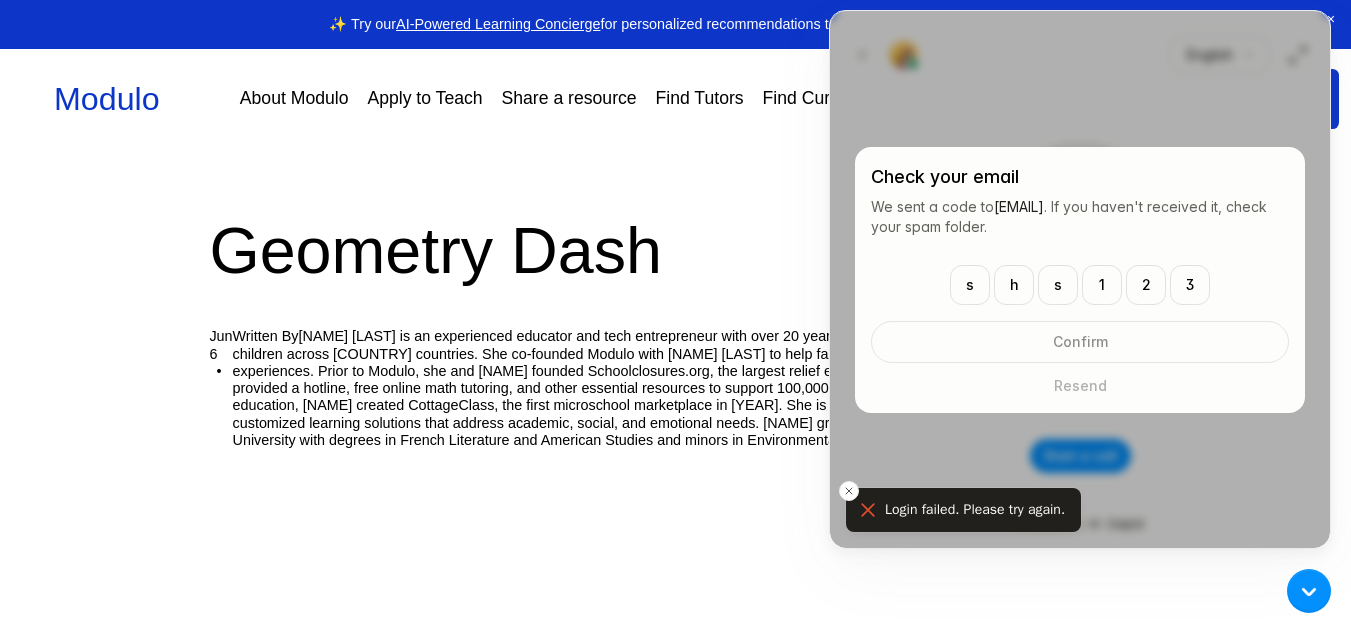 click at bounding box center [1080, 279] 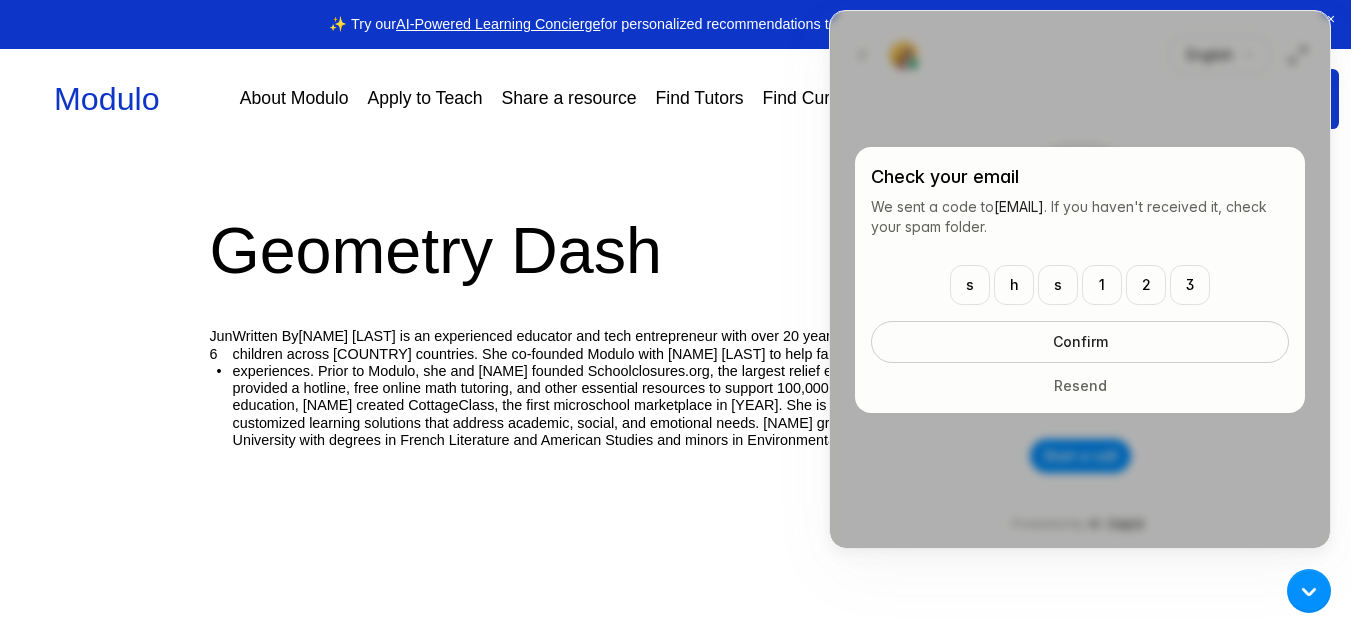 click on "Geometry Dash" at bounding box center (675, 251) 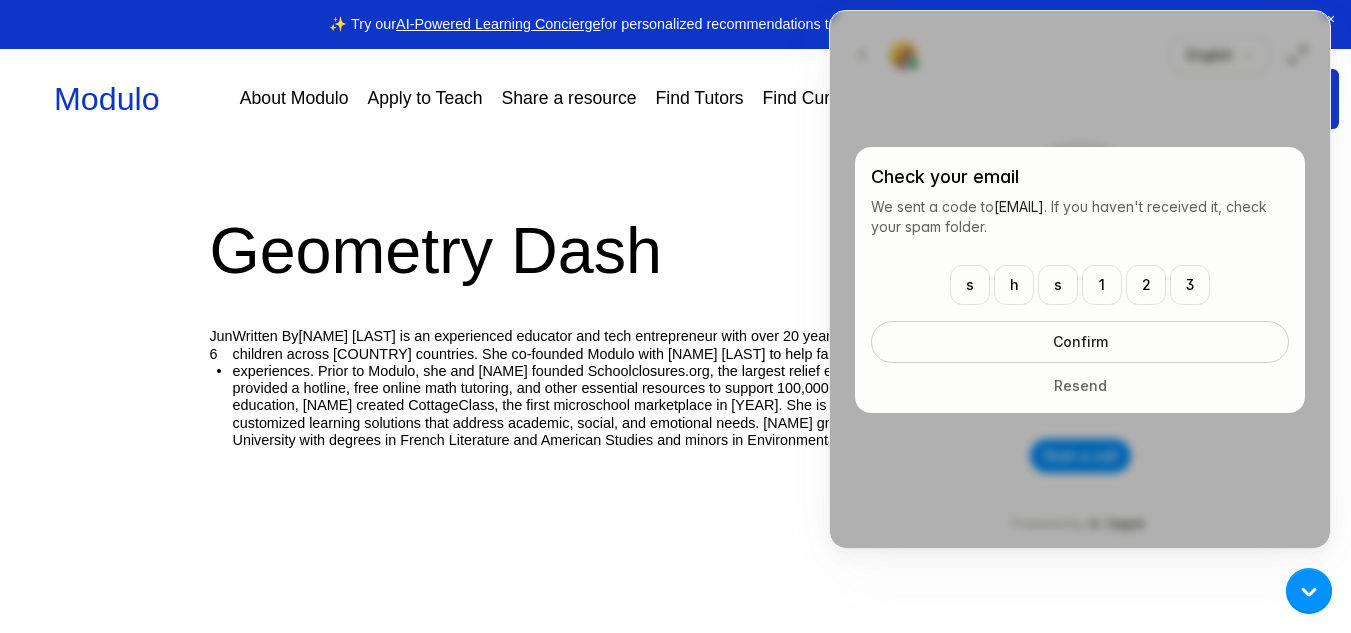 click at bounding box center (1309, 591) 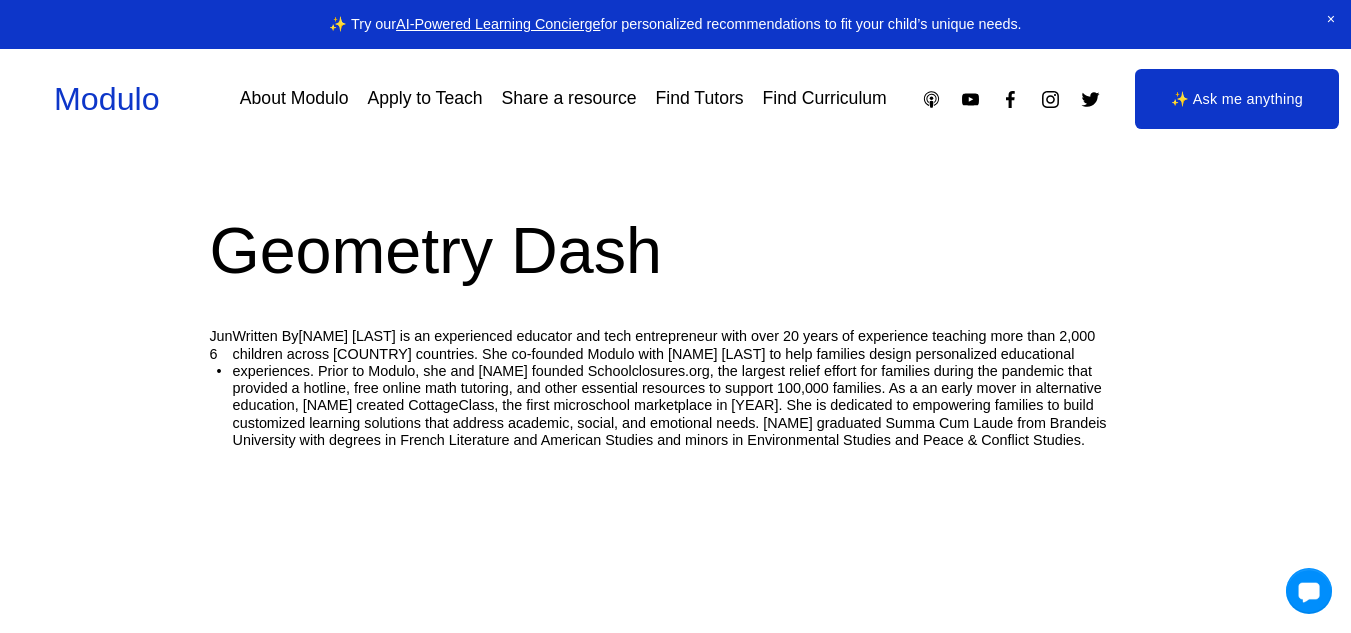 click at bounding box center (1309, 591) 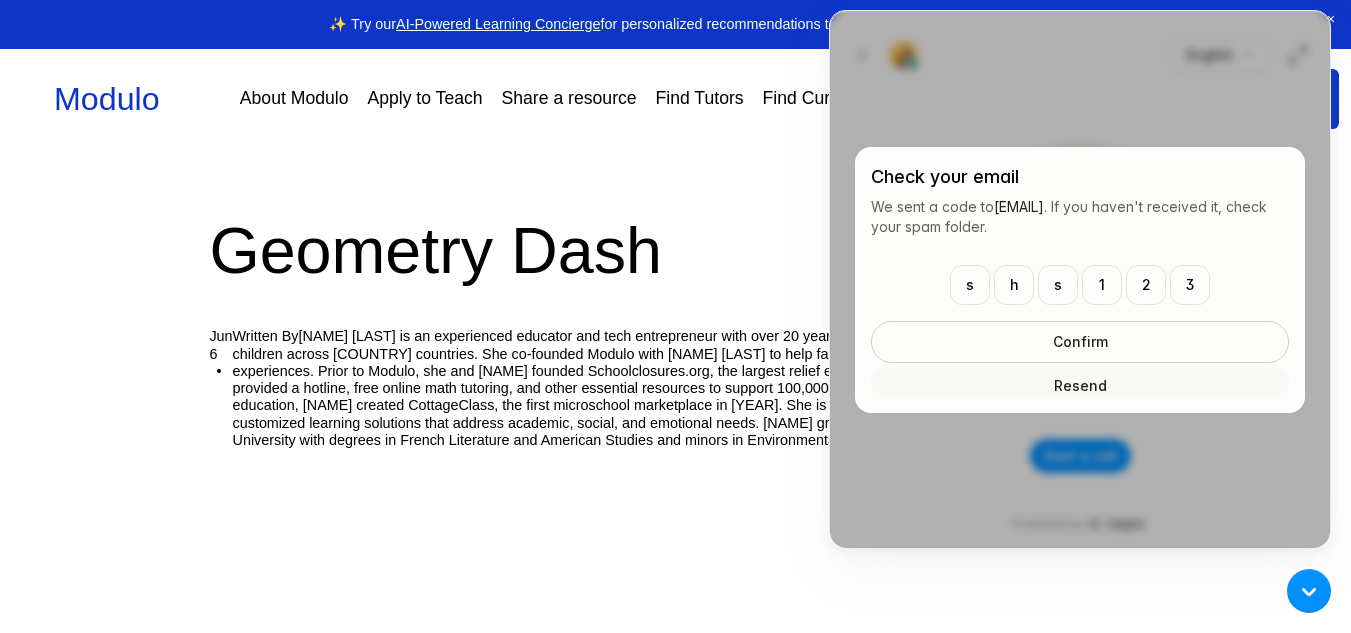 click on "Resend" at bounding box center (1080, 381) 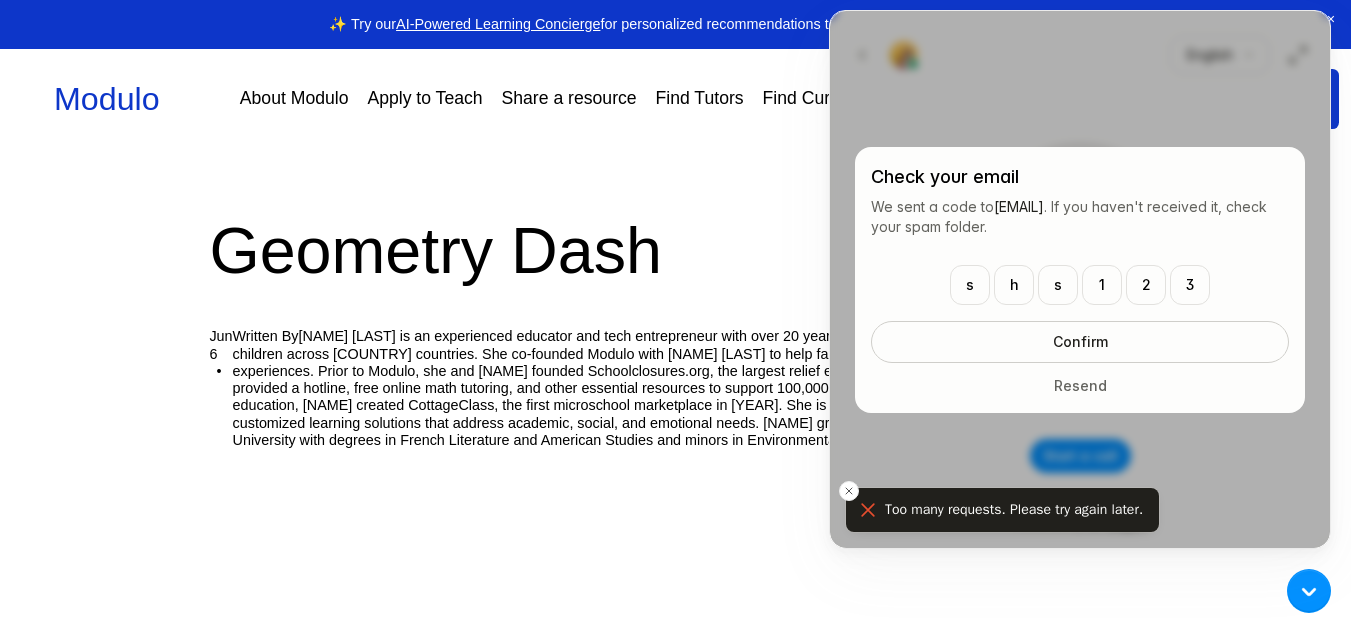 click on "******" at bounding box center [1100, 285] 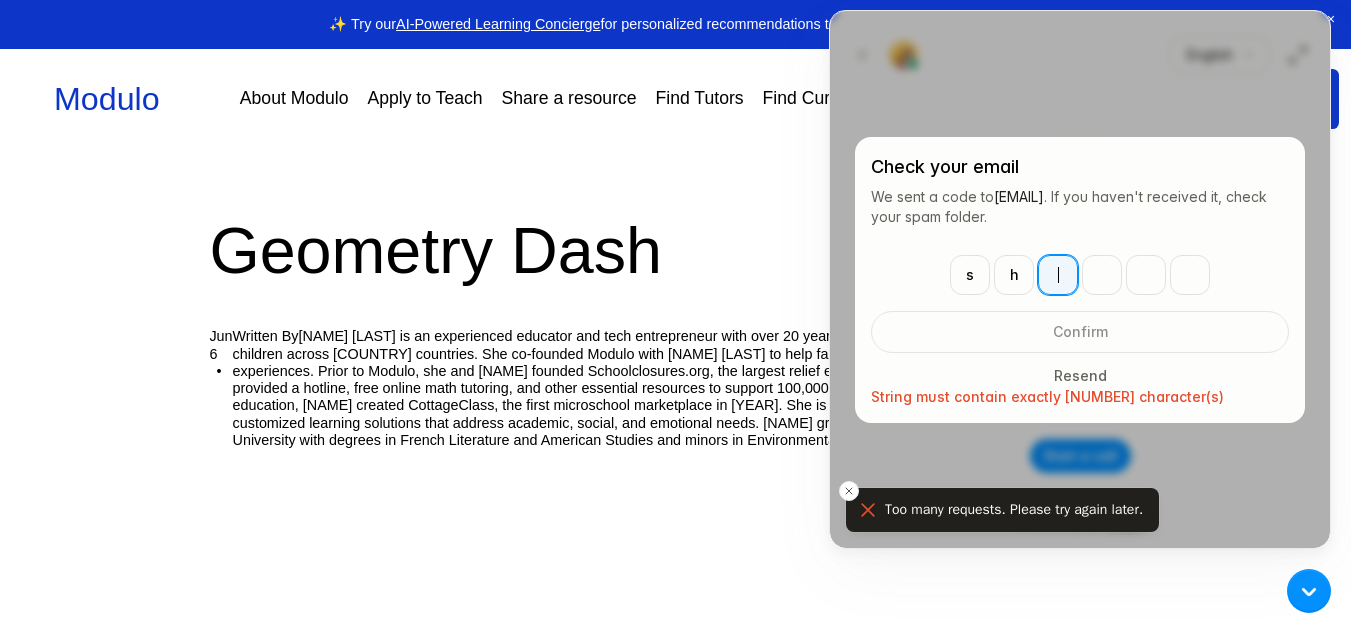 type on "*" 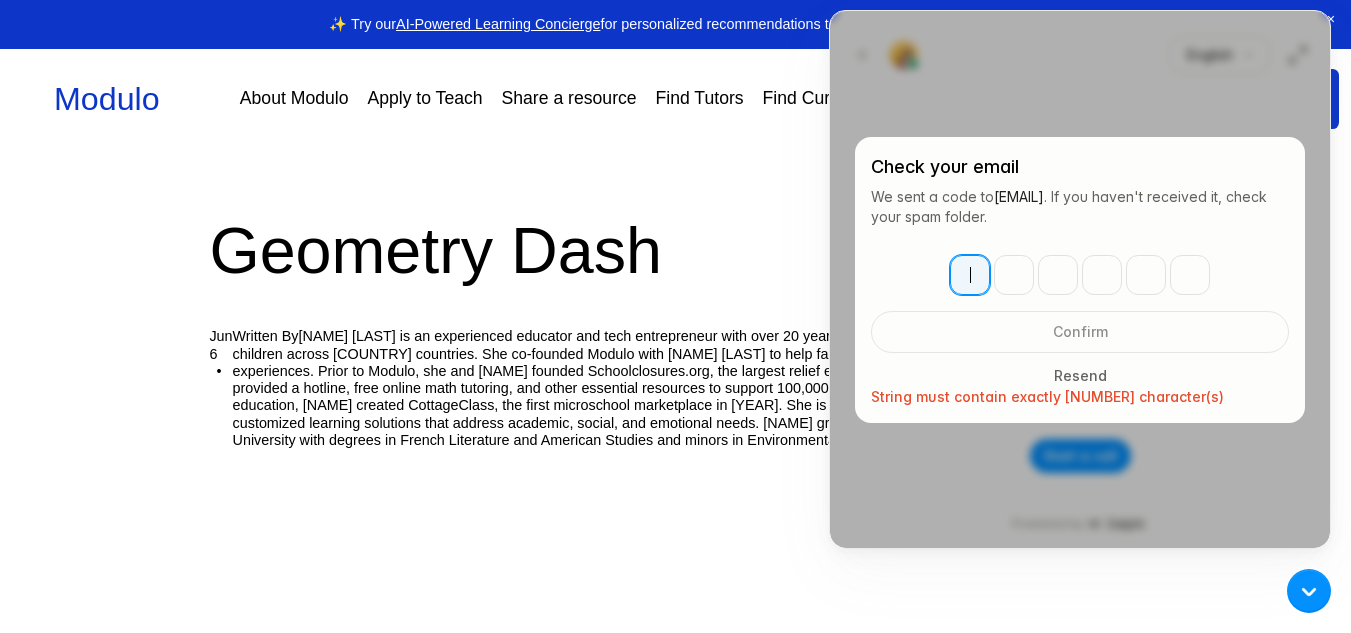 type 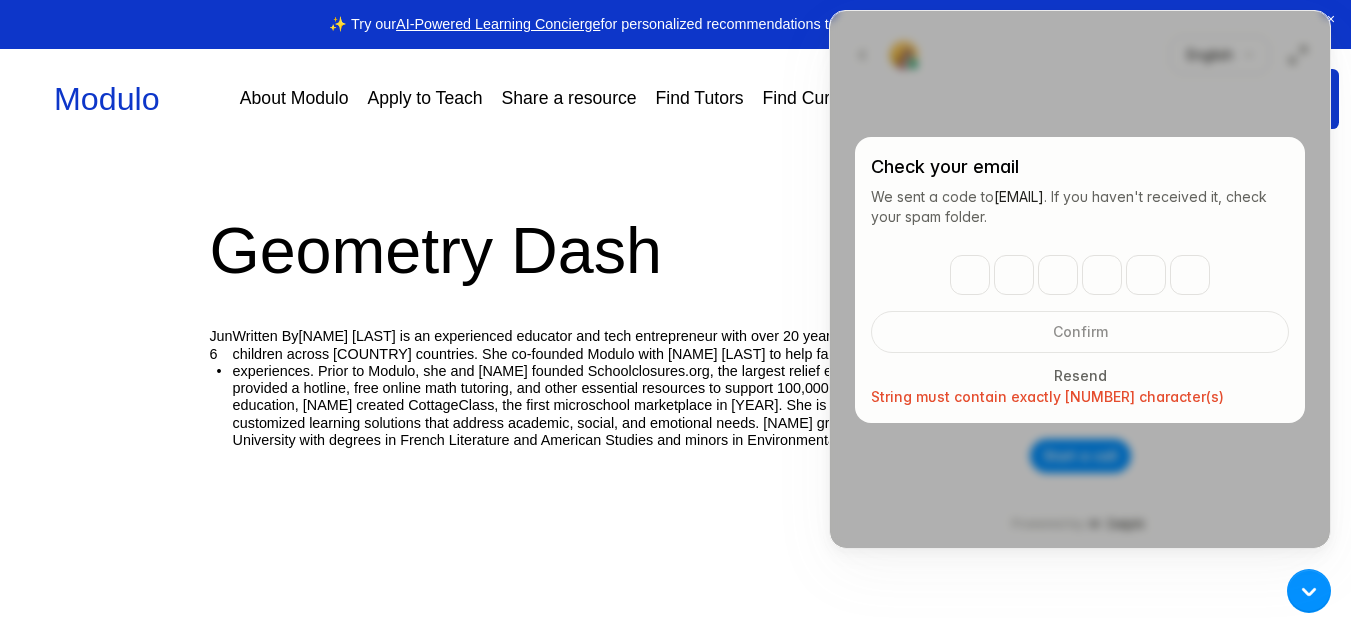 click at bounding box center (1080, 279) 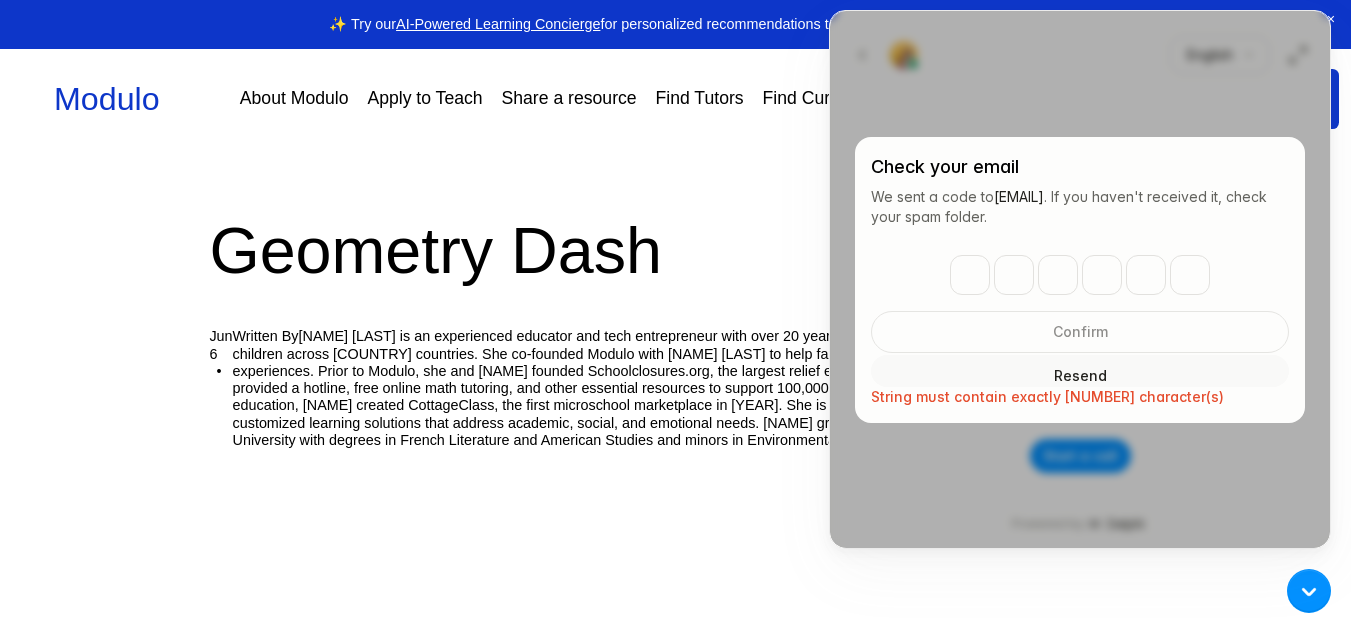 click on "Resend" at bounding box center [1080, 371] 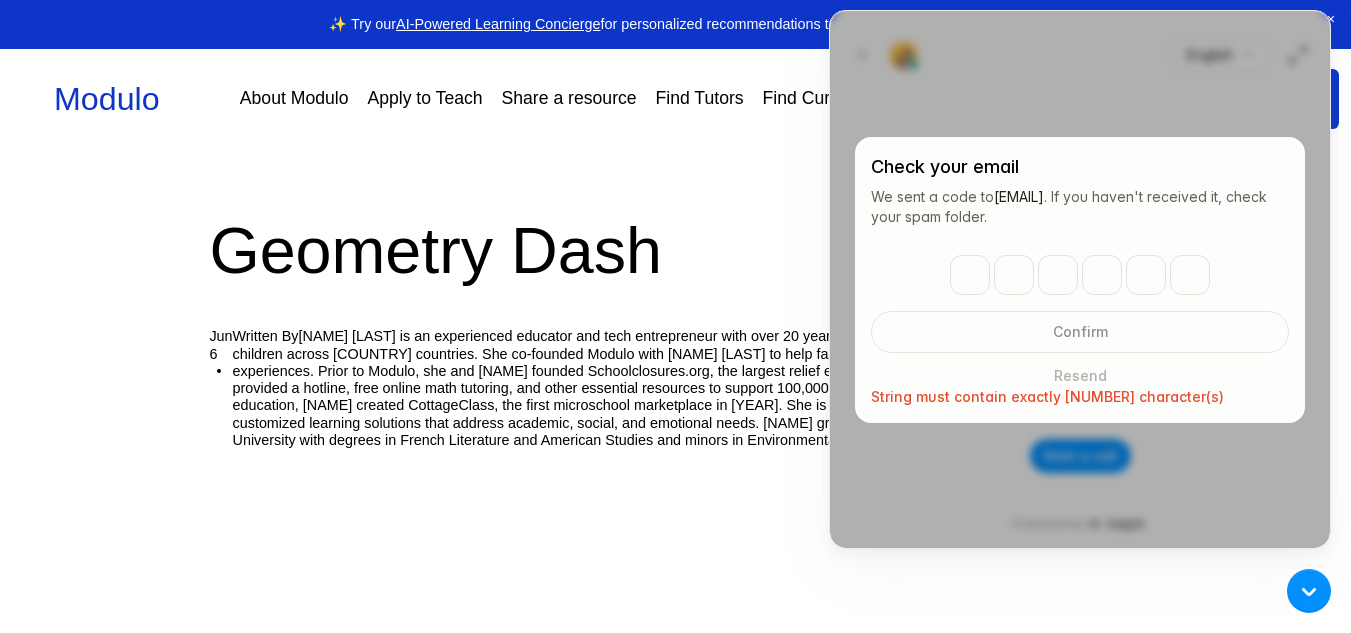 click on "Resend" at bounding box center [1080, 371] 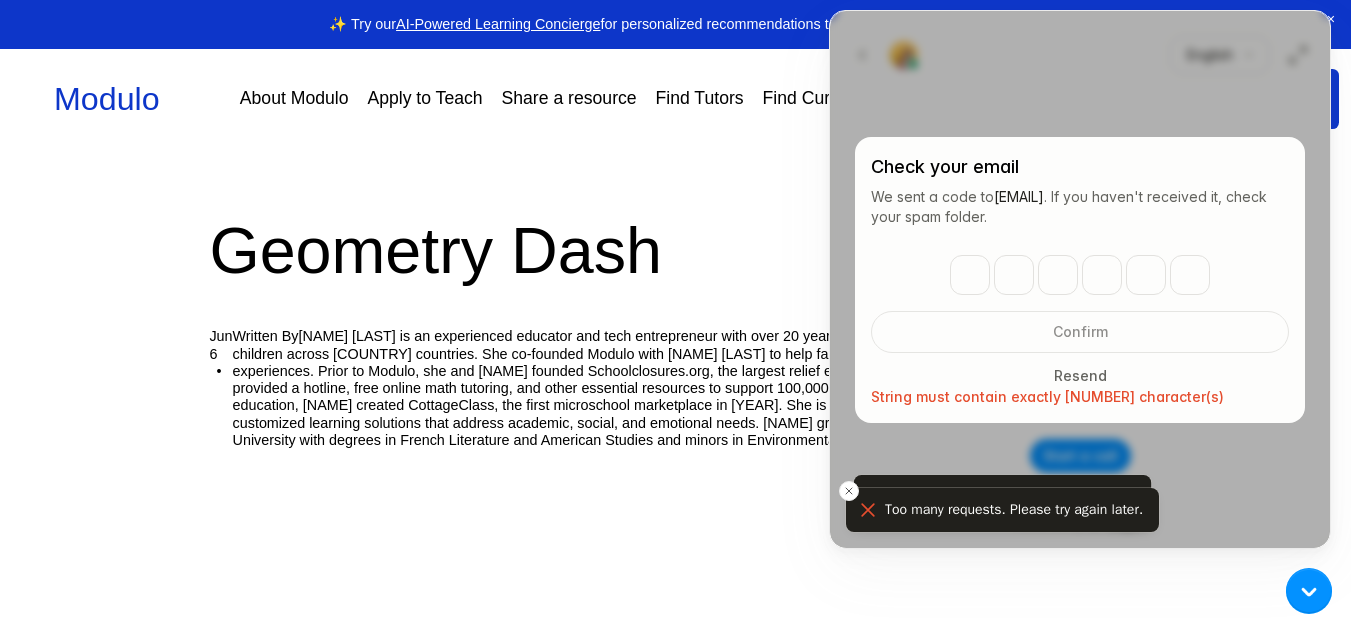 click at bounding box center (1309, 591) 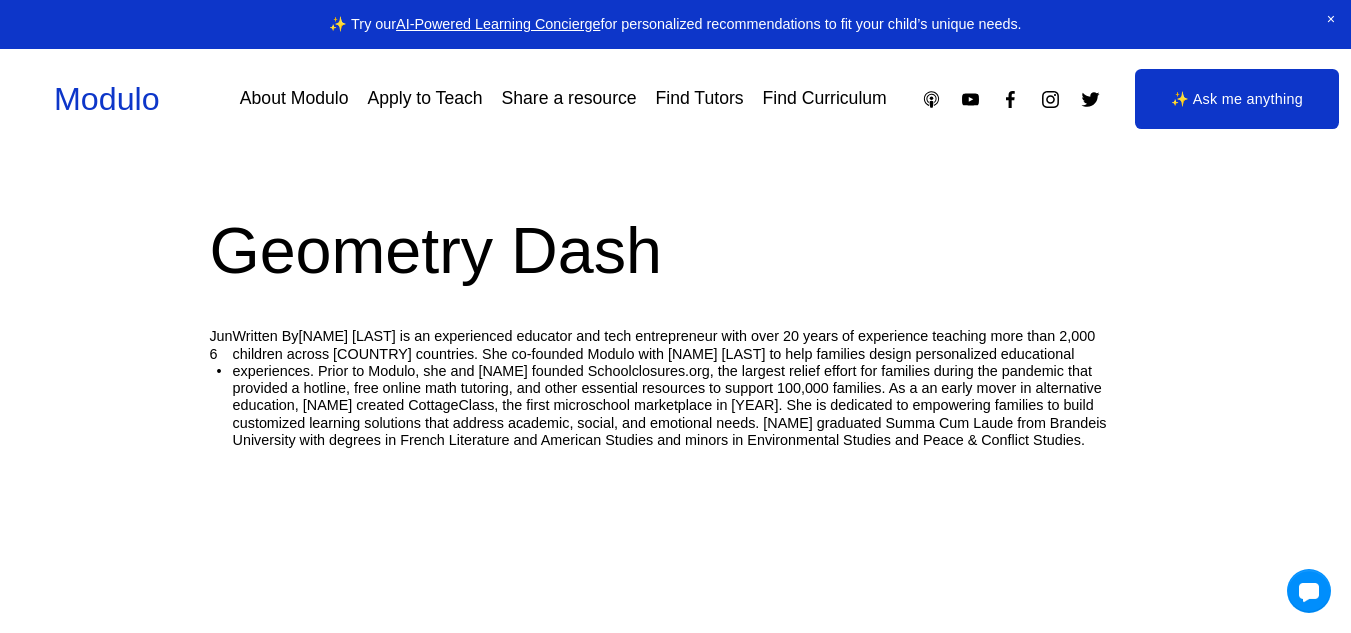 click on "✨ Ask me anything" at bounding box center [1237, 99] 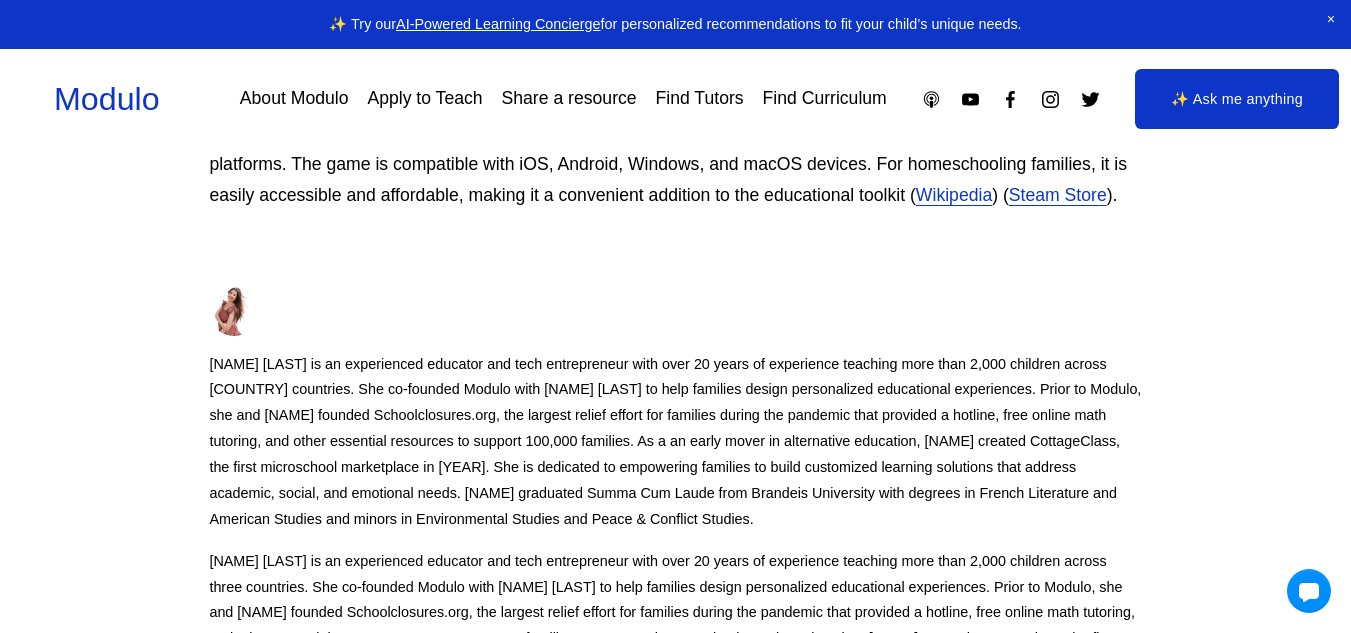 scroll, scrollTop: 6074, scrollLeft: 0, axis: vertical 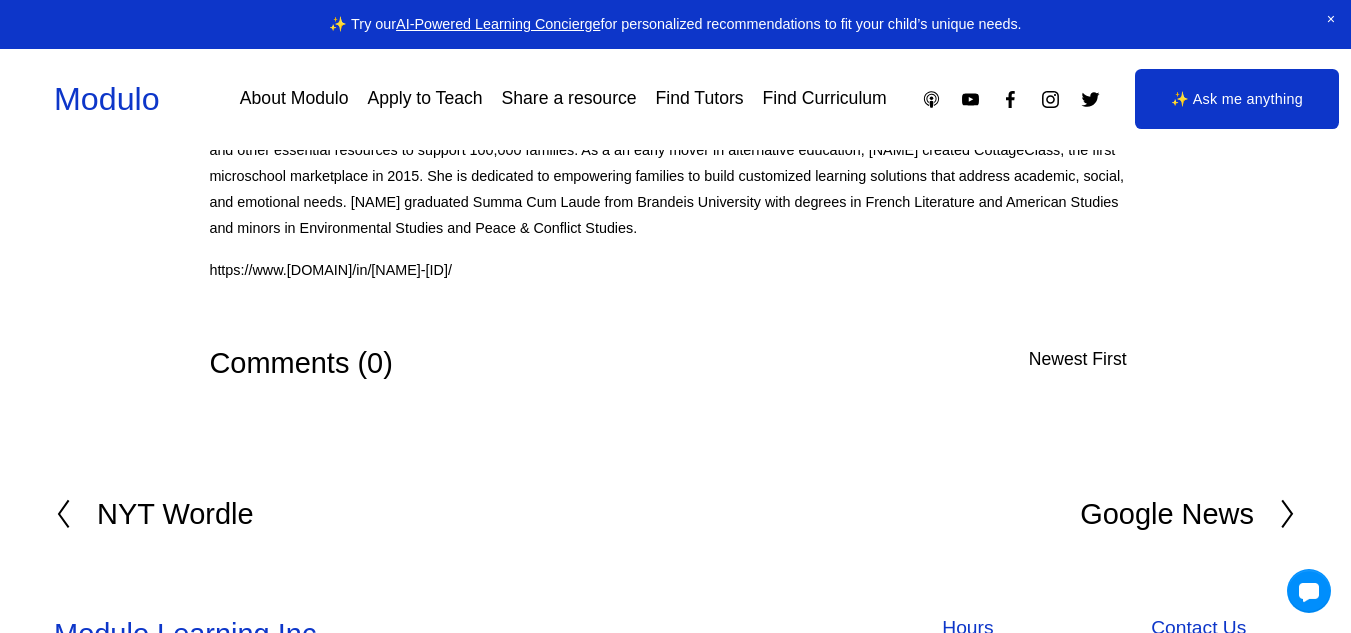 click on "YouTube" at bounding box center [1185, 817] 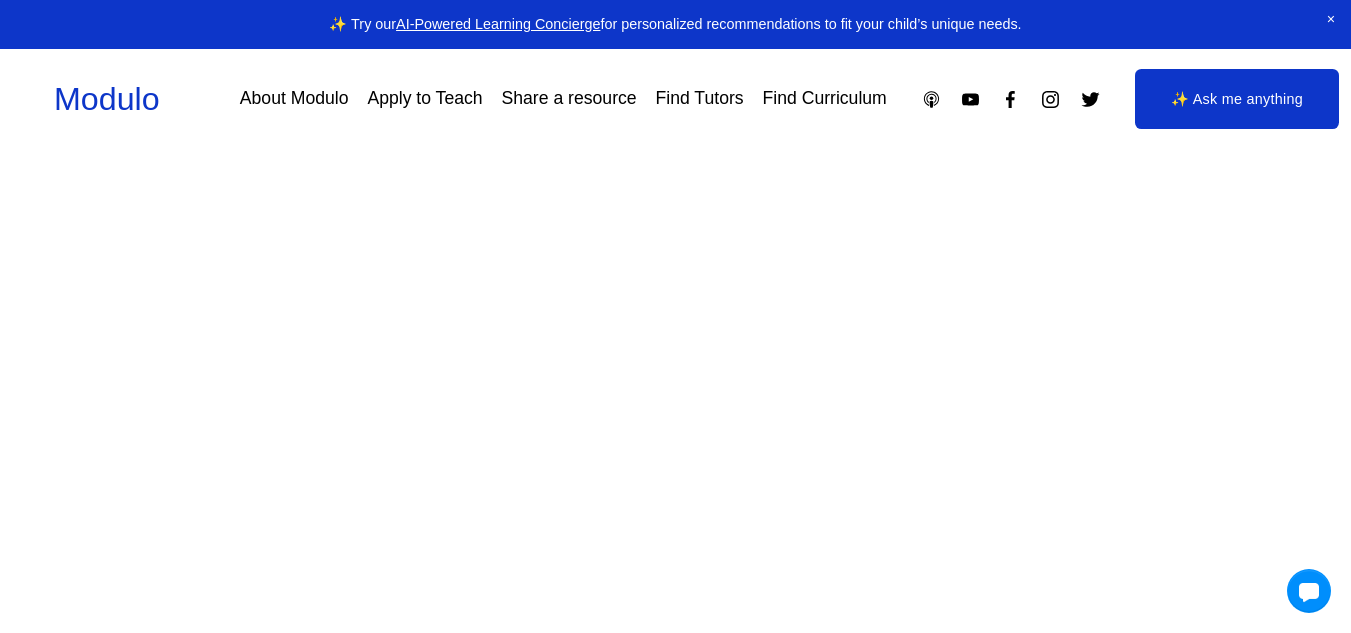 scroll, scrollTop: 0, scrollLeft: 0, axis: both 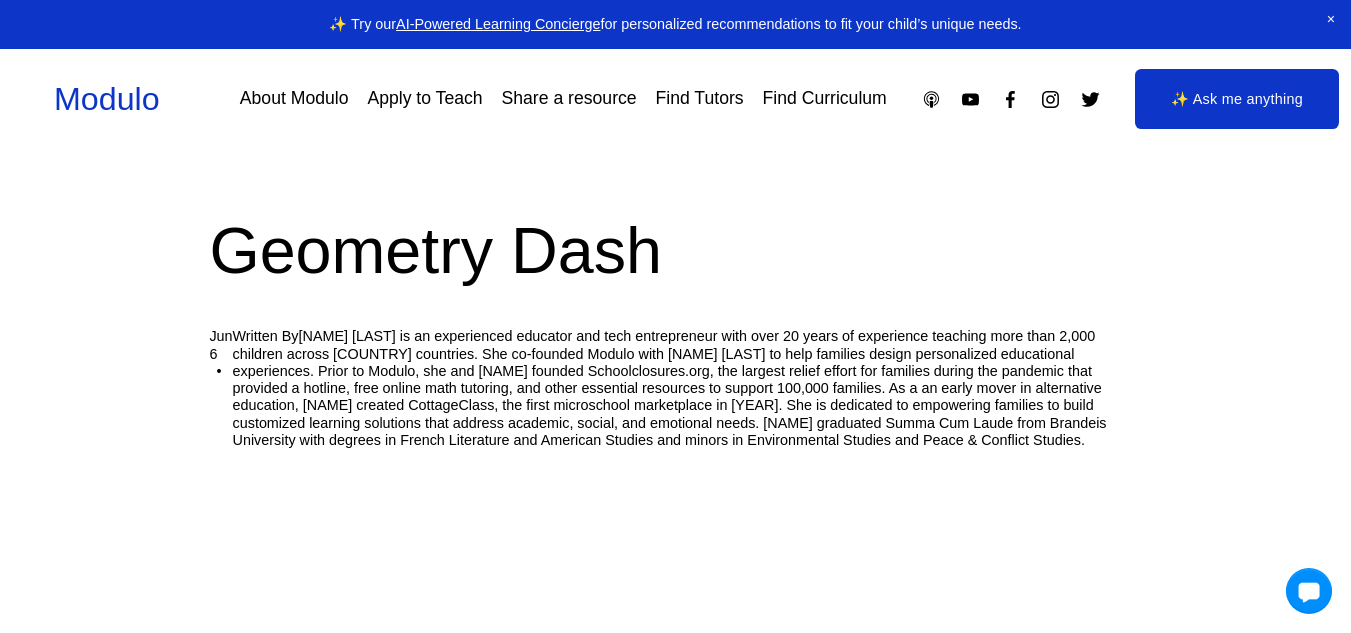 click at bounding box center (1309, 591) 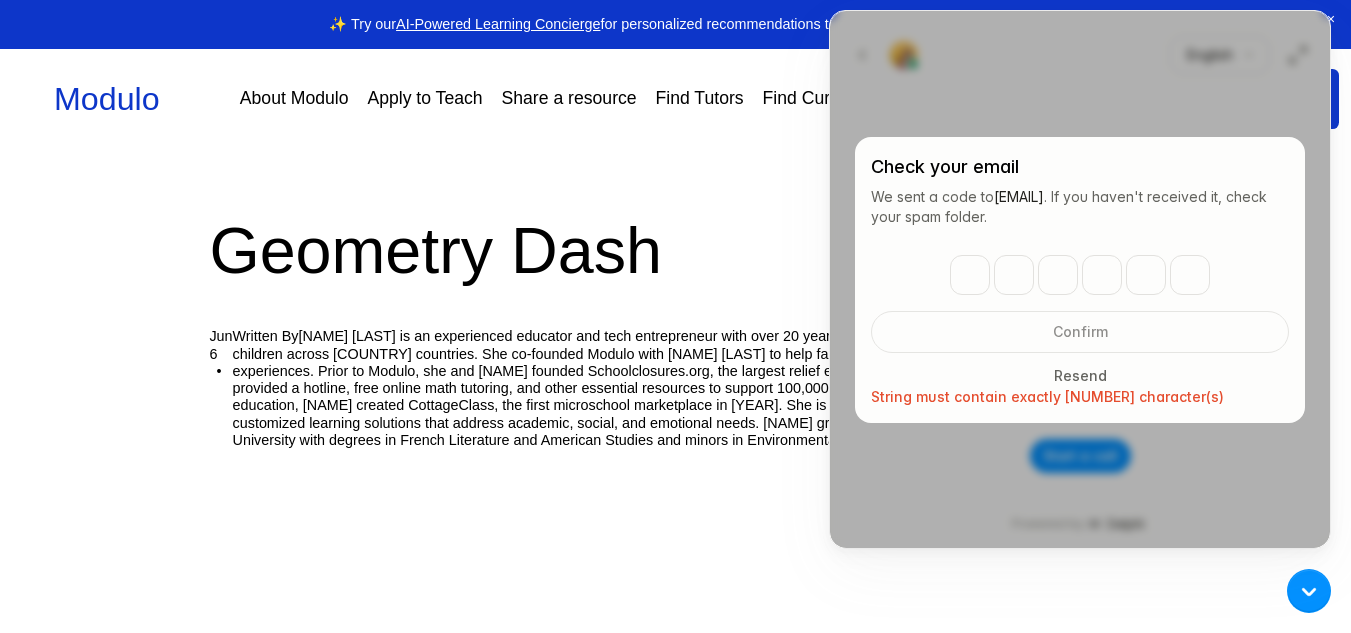 click at bounding box center (1080, 279) 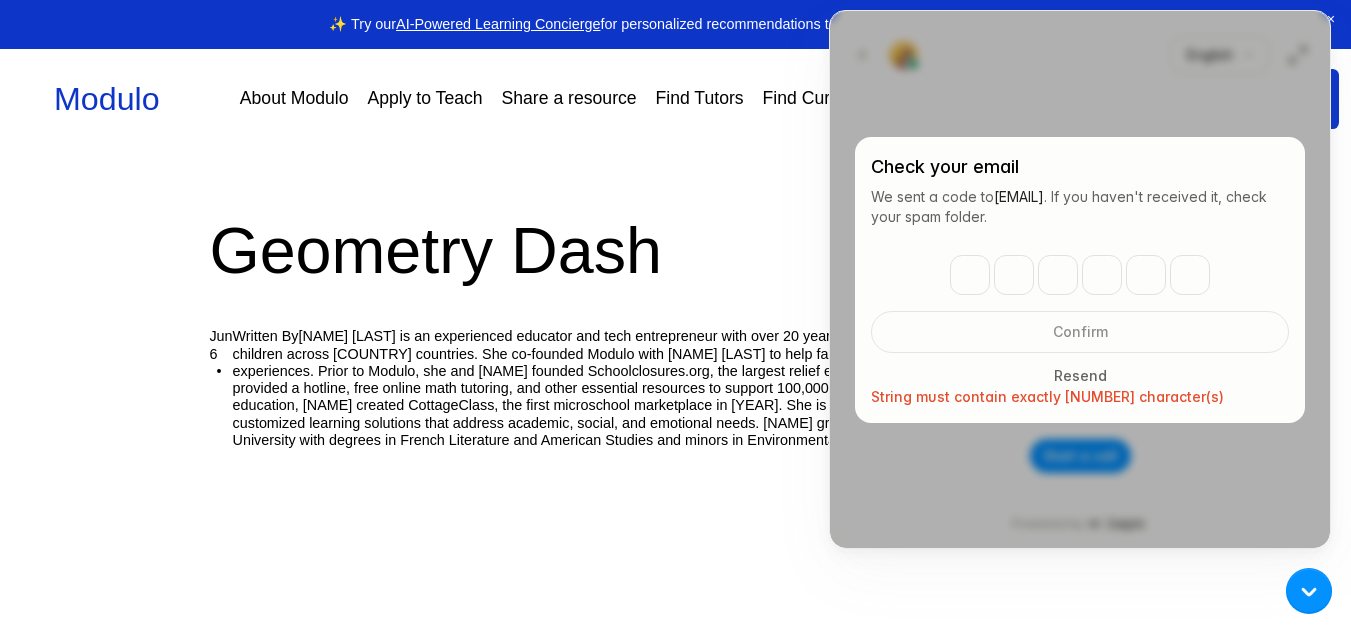 click at bounding box center (1309, 591) 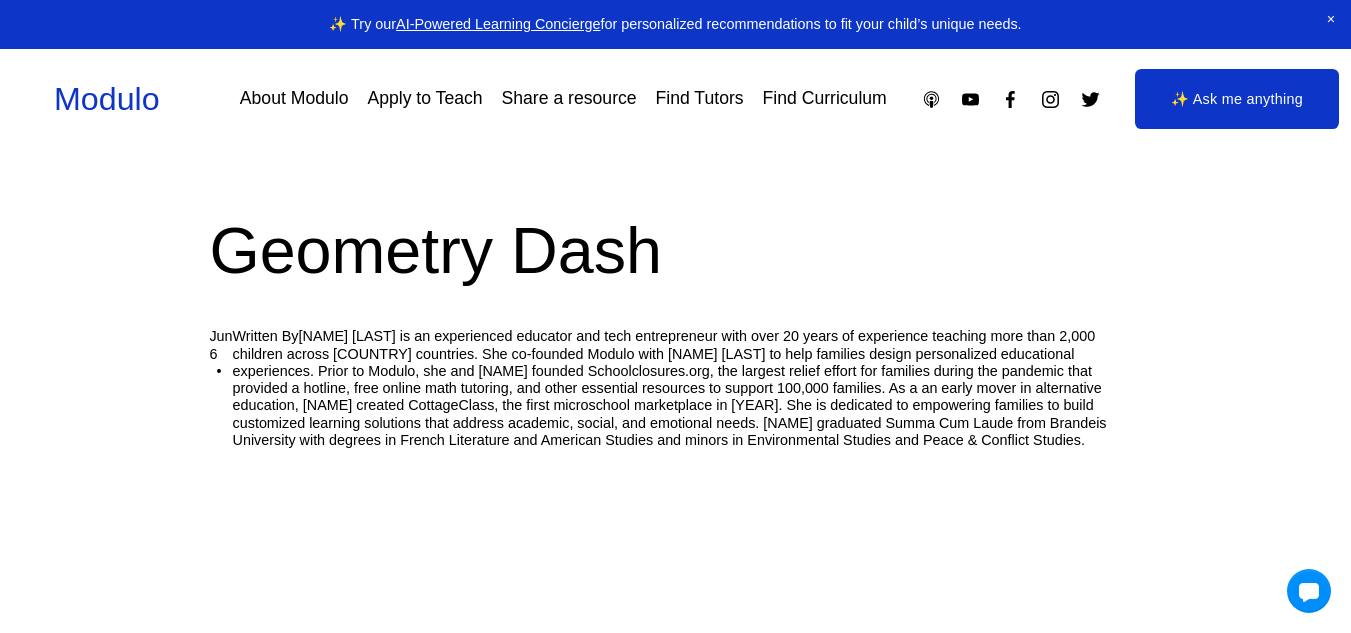 click on "✨ Ask me anything" at bounding box center (1237, 99) 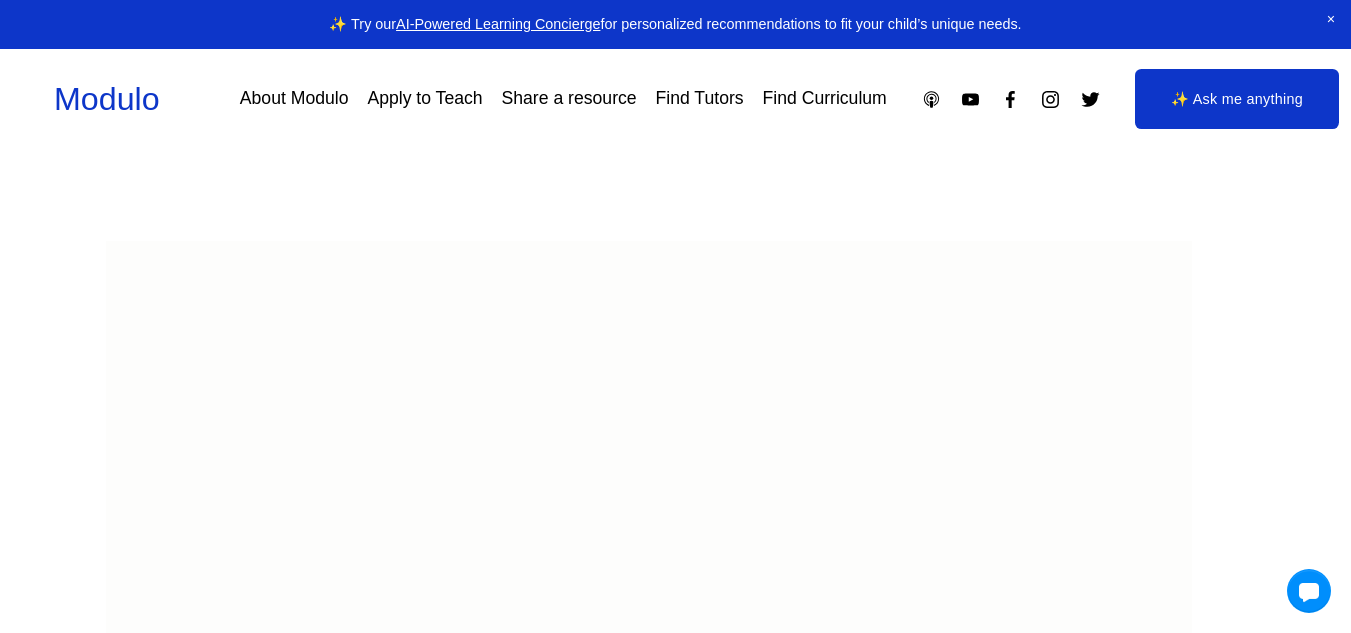 scroll, scrollTop: 0, scrollLeft: 0, axis: both 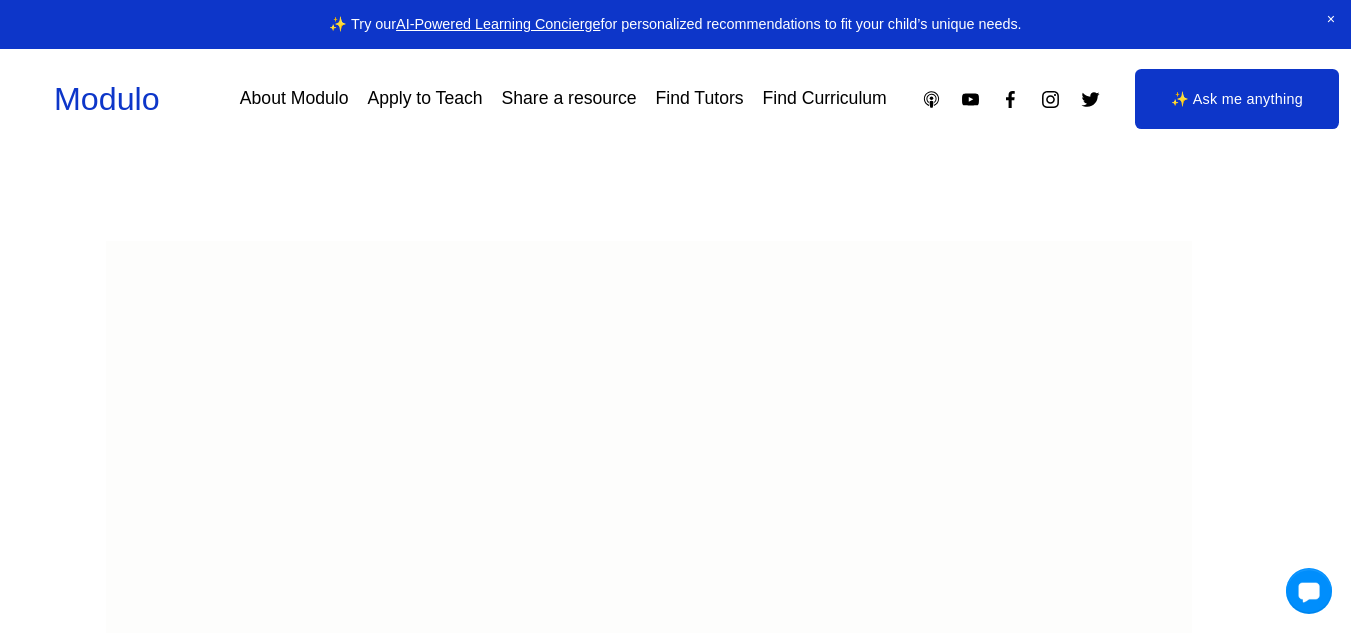 click at bounding box center (1309, 591) 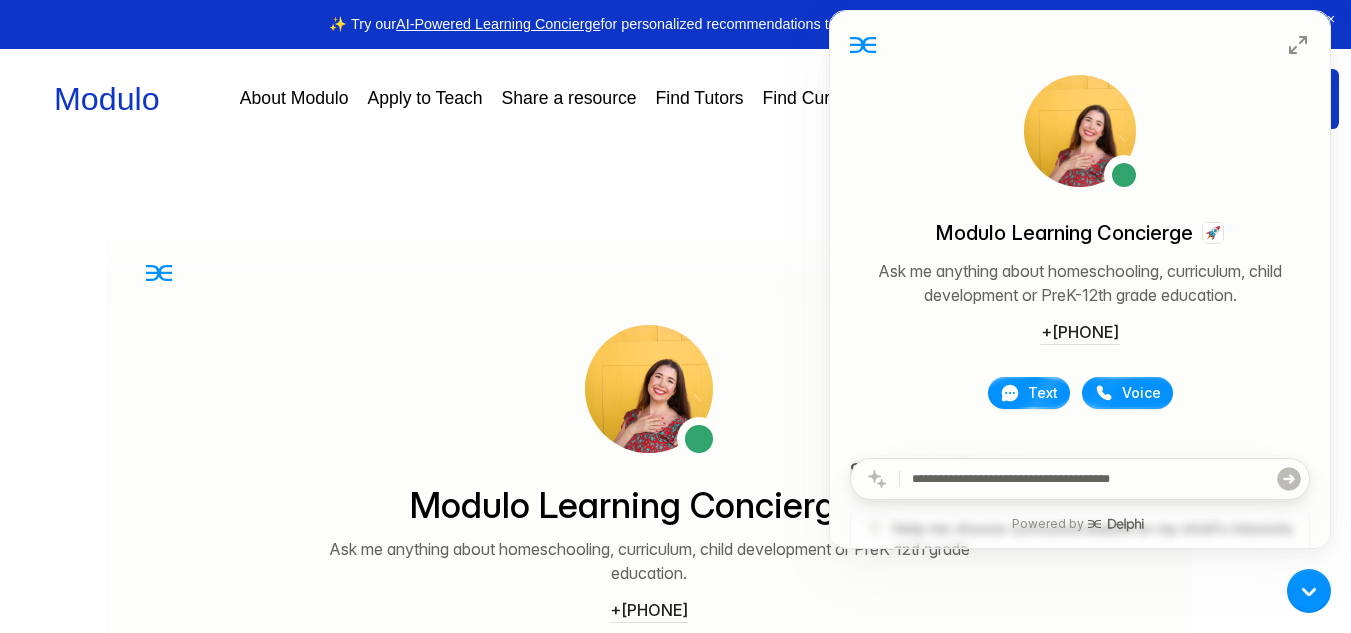 click on "Text" at bounding box center [1043, 393] 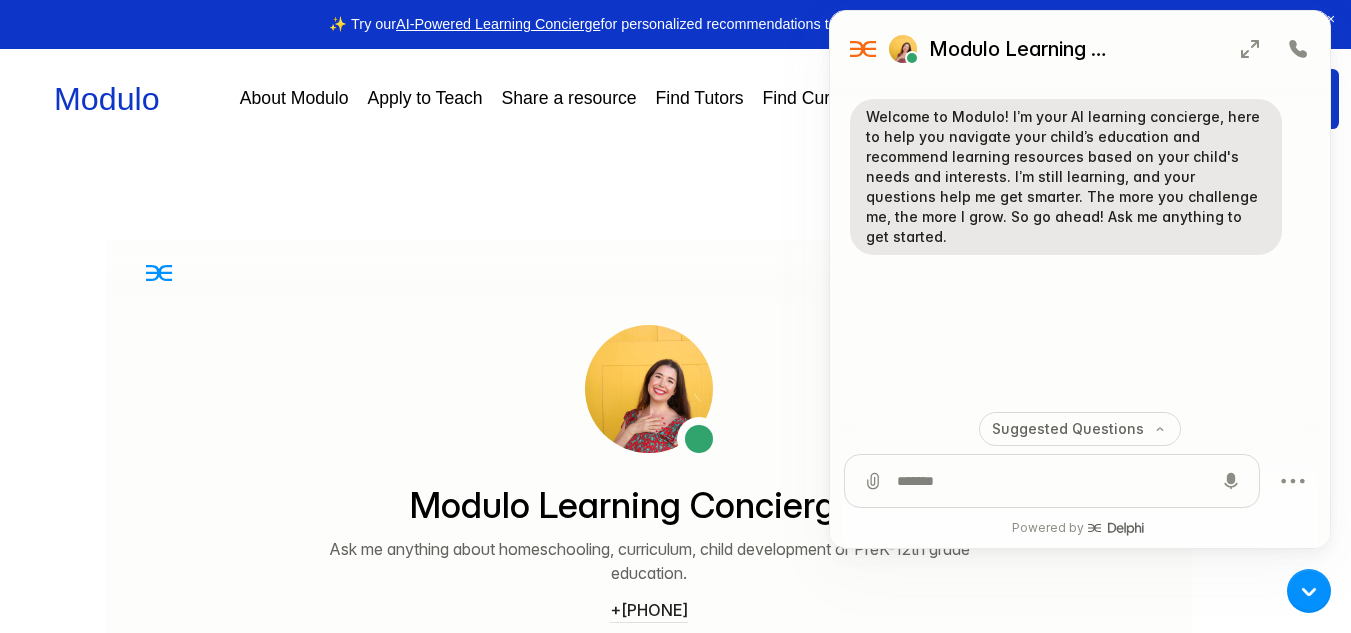 click at bounding box center (1052, 481) 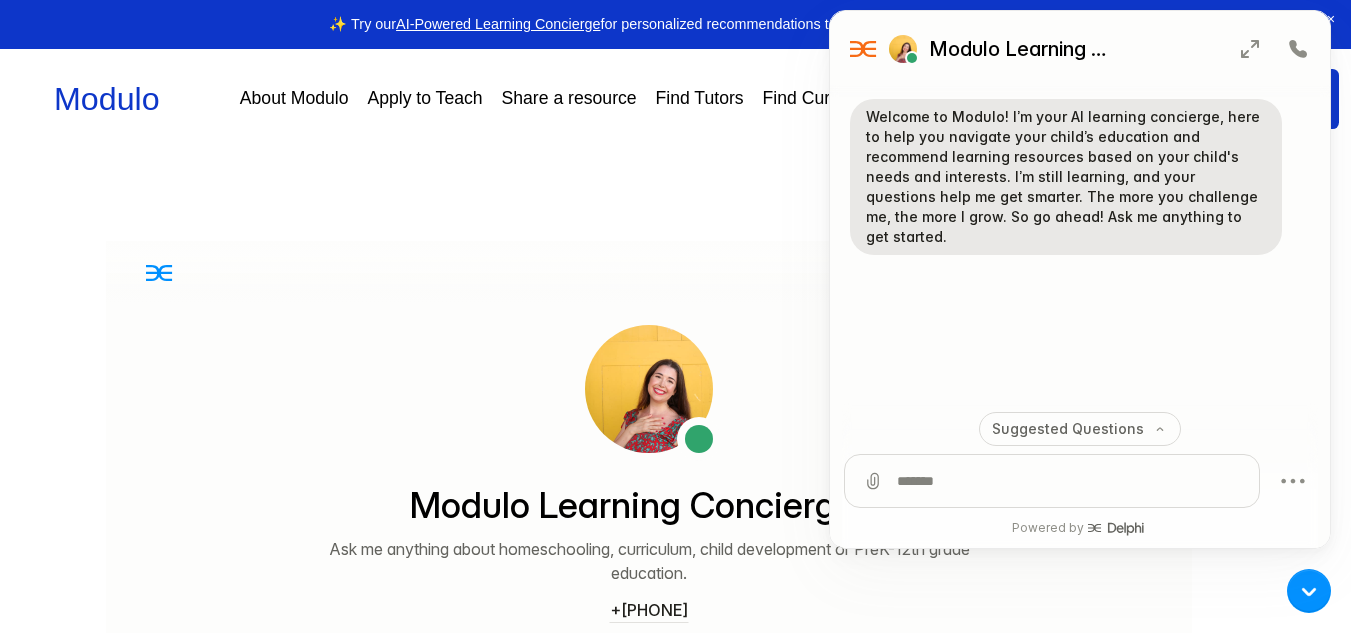type on "*" 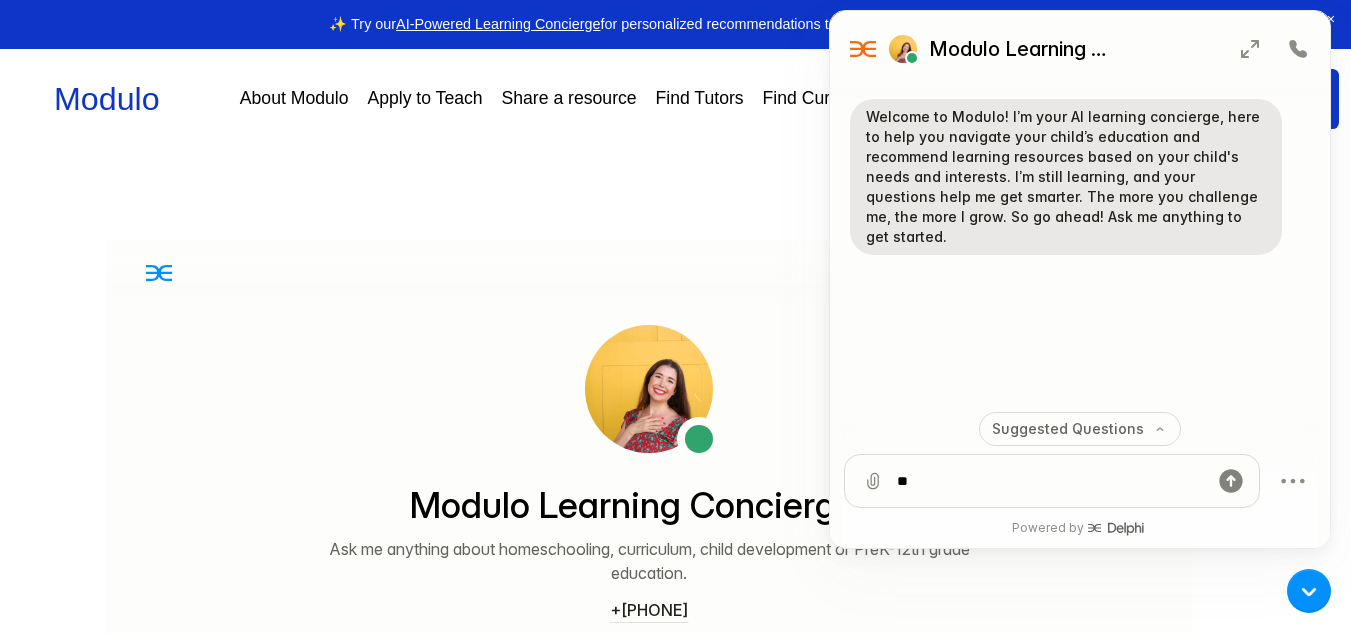 type on "**" 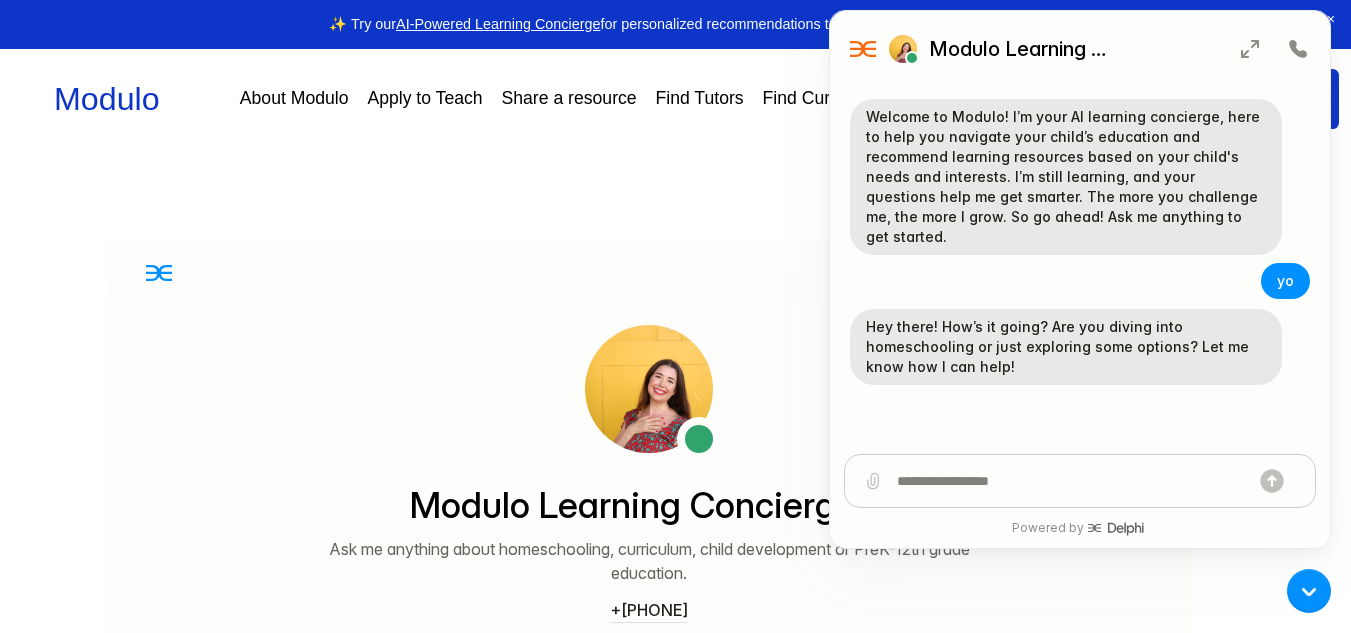 scroll, scrollTop: 59, scrollLeft: 0, axis: vertical 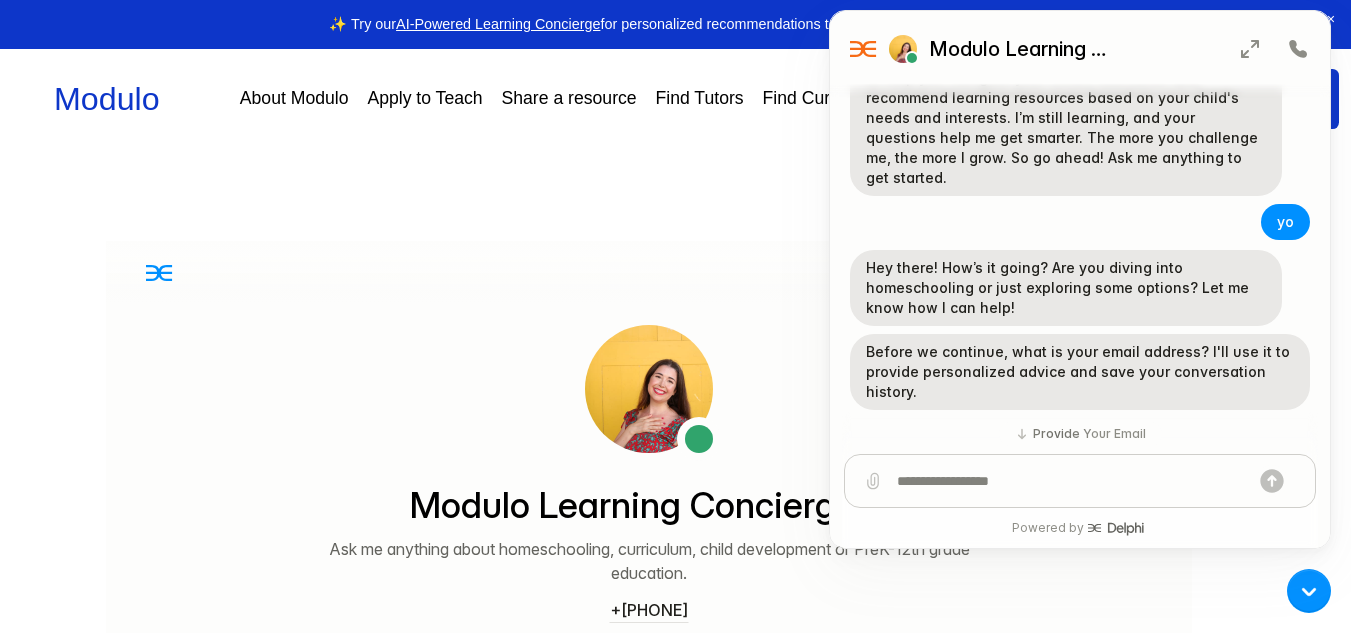 click at bounding box center [1072, 481] 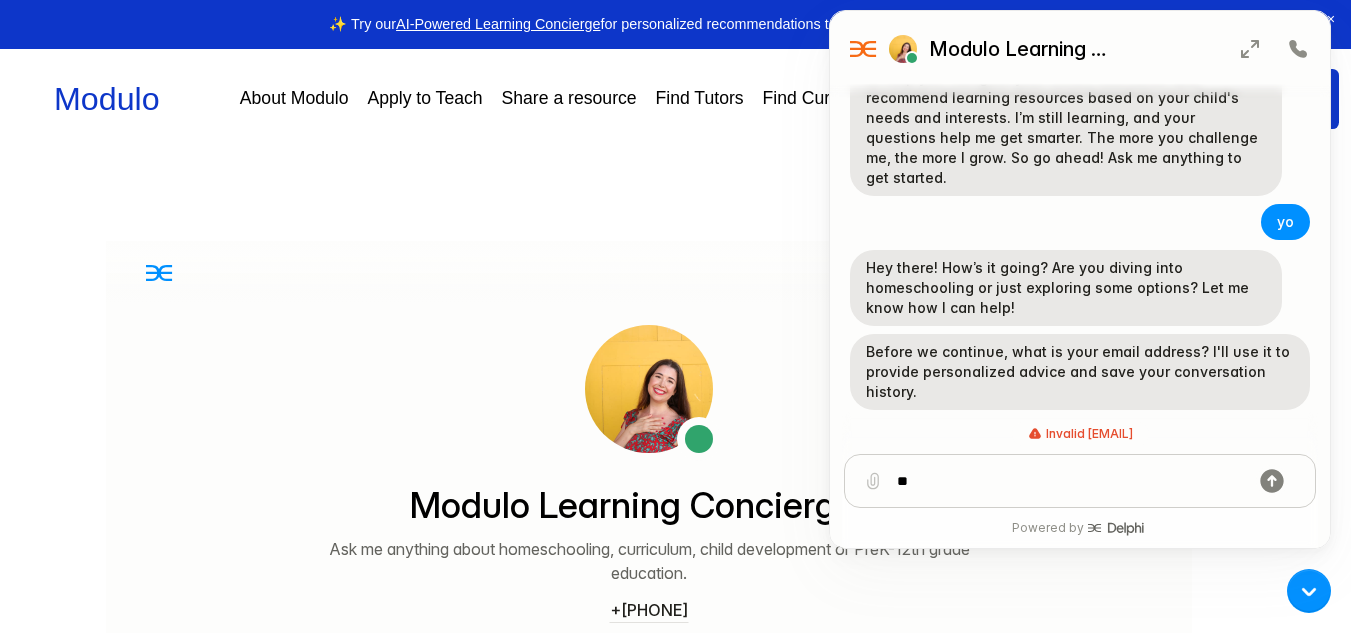 type on "*" 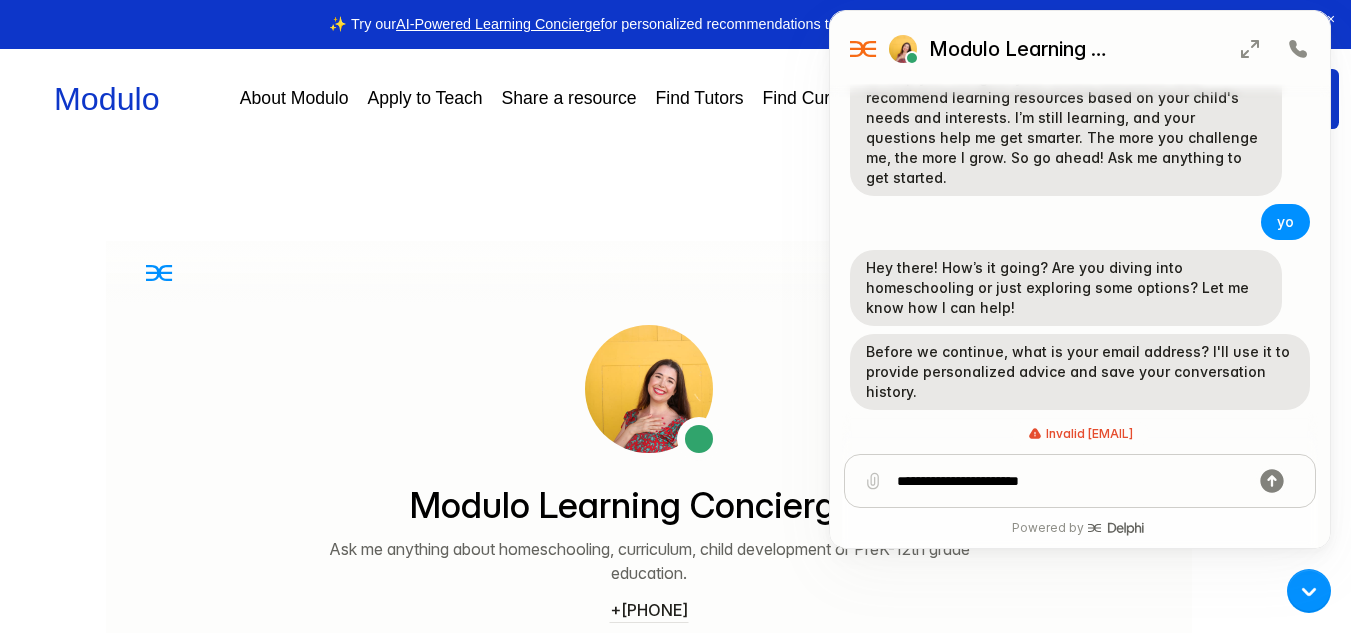 type on "**********" 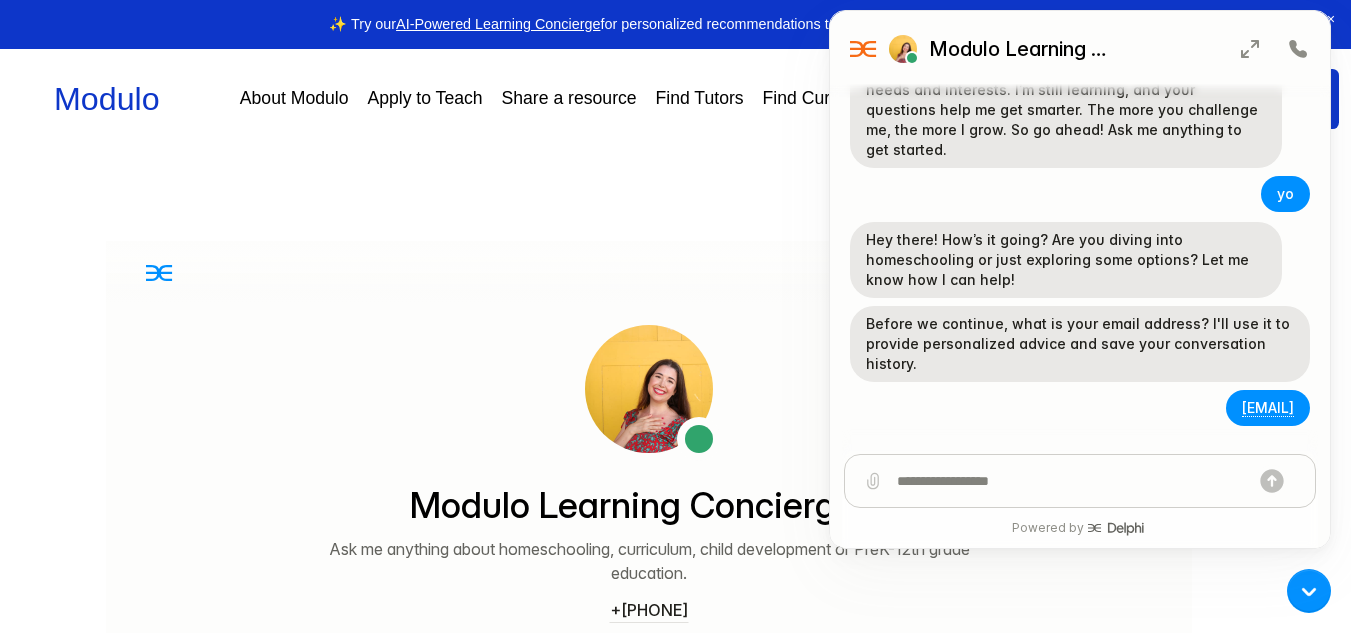 scroll, scrollTop: 103, scrollLeft: 0, axis: vertical 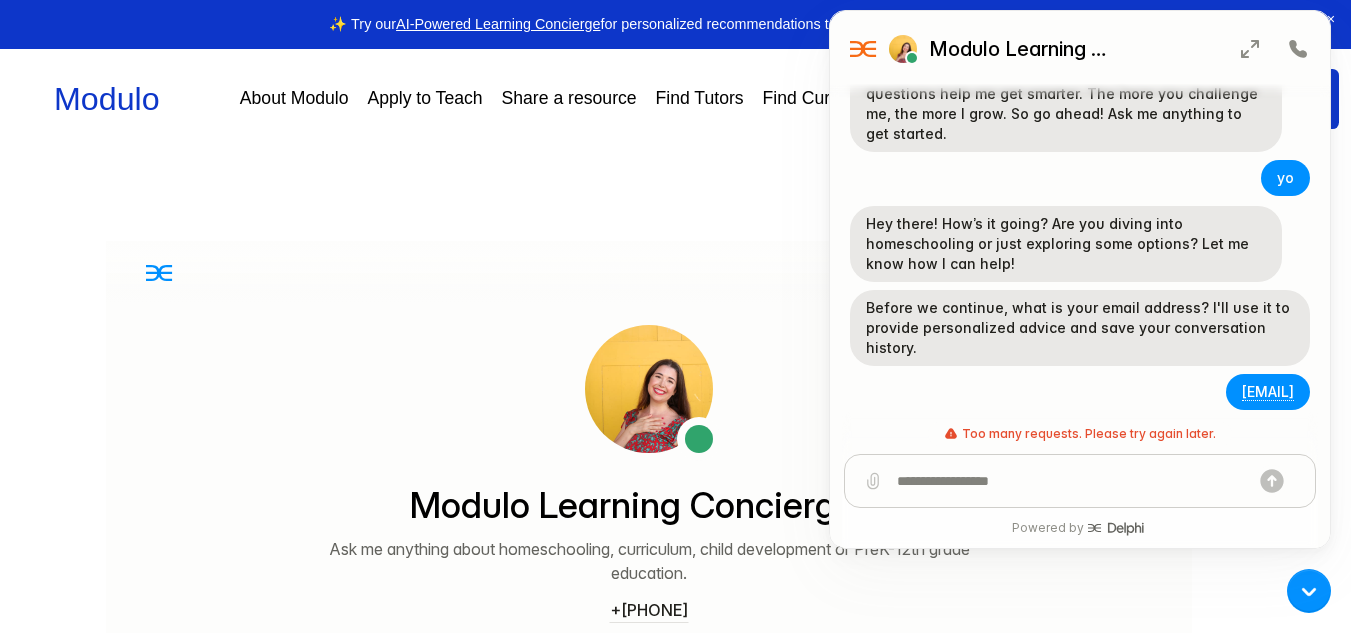 click at bounding box center (1072, 481) 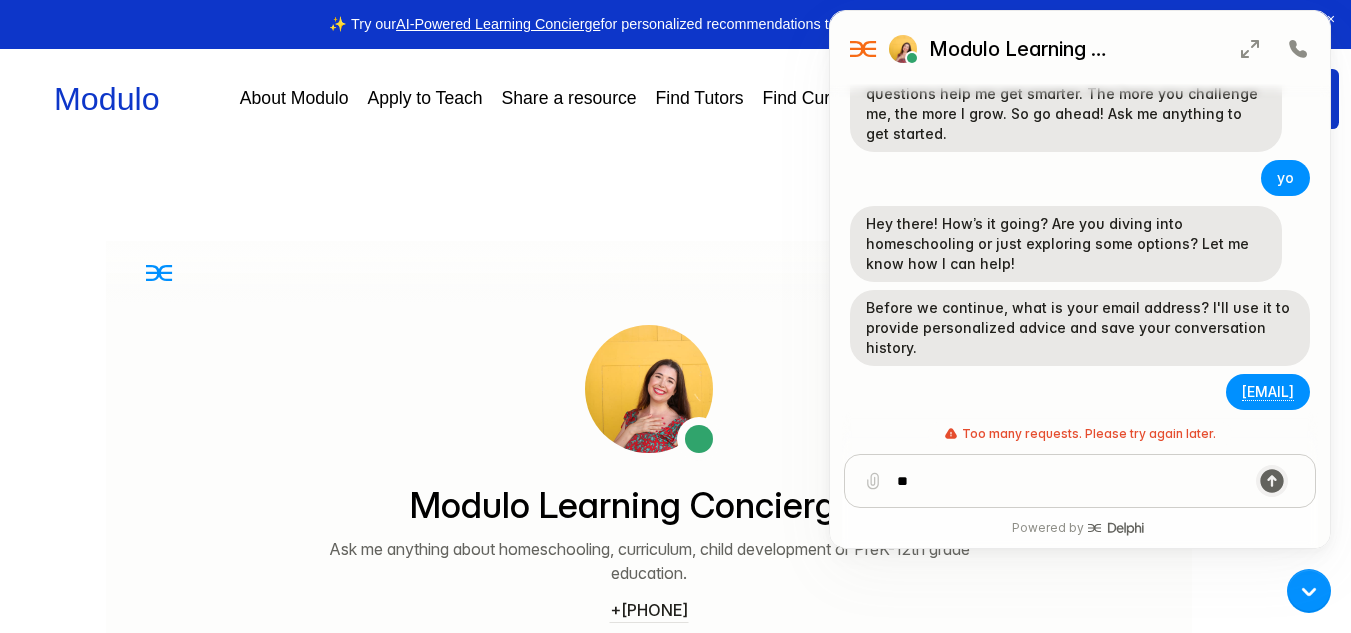 type on "**" 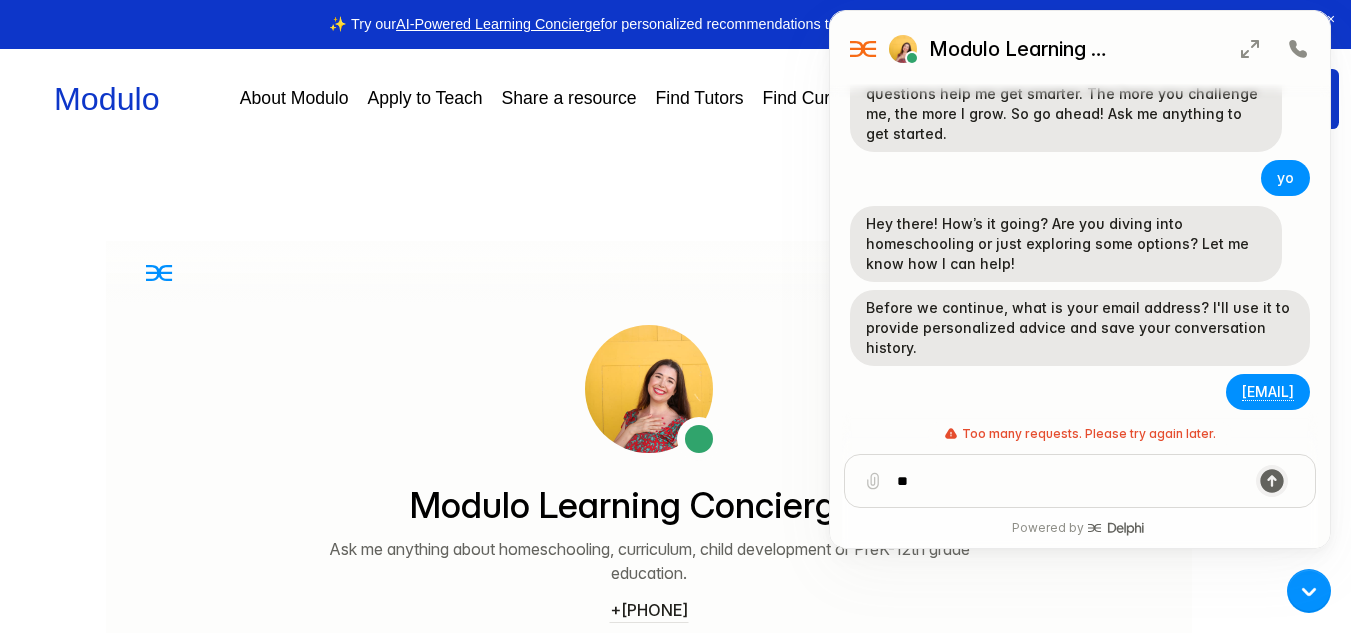 click 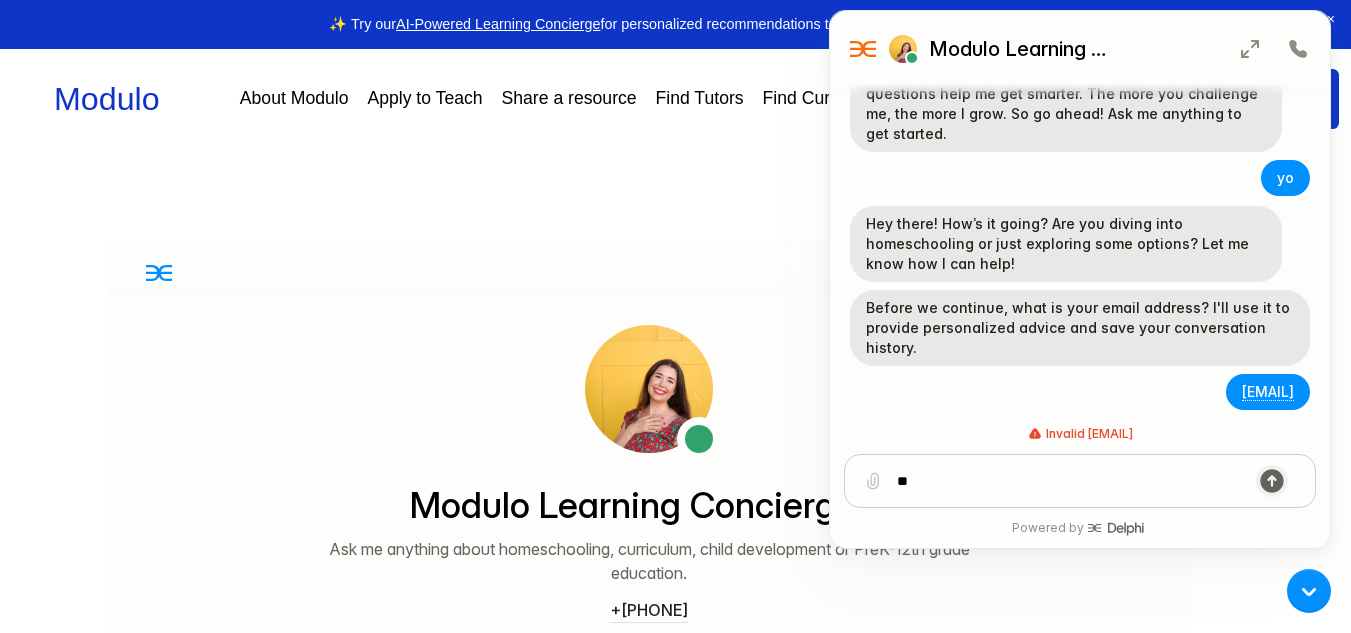 click 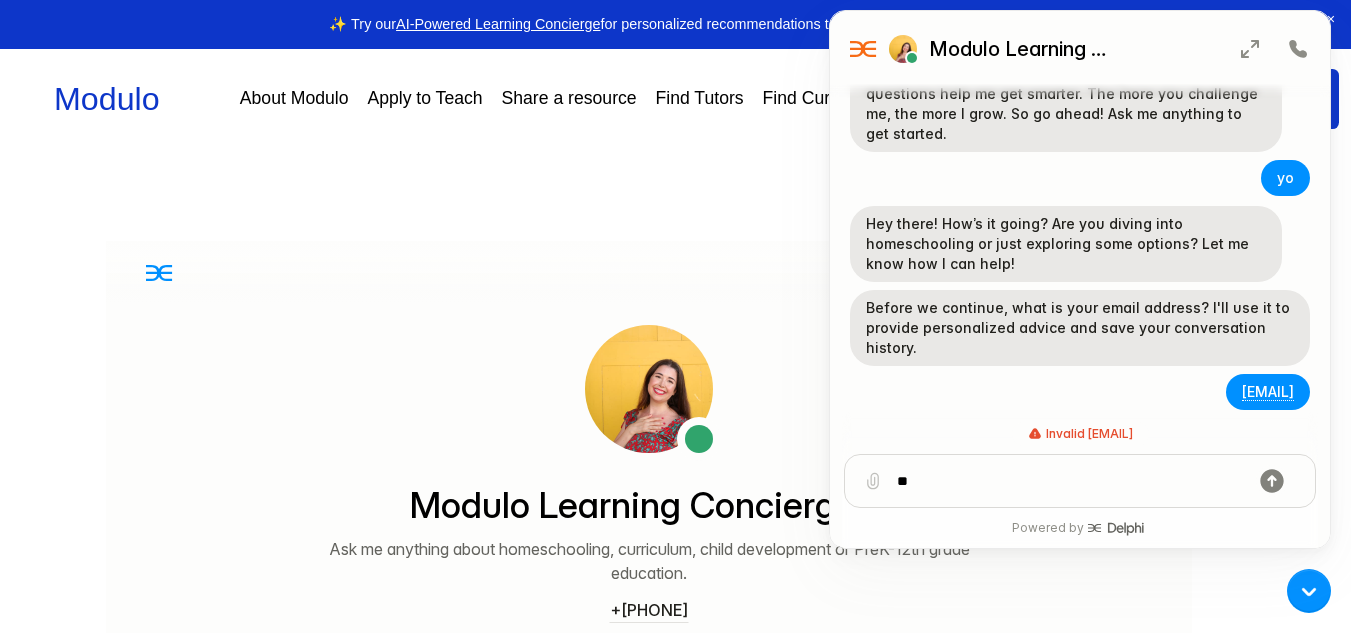 click 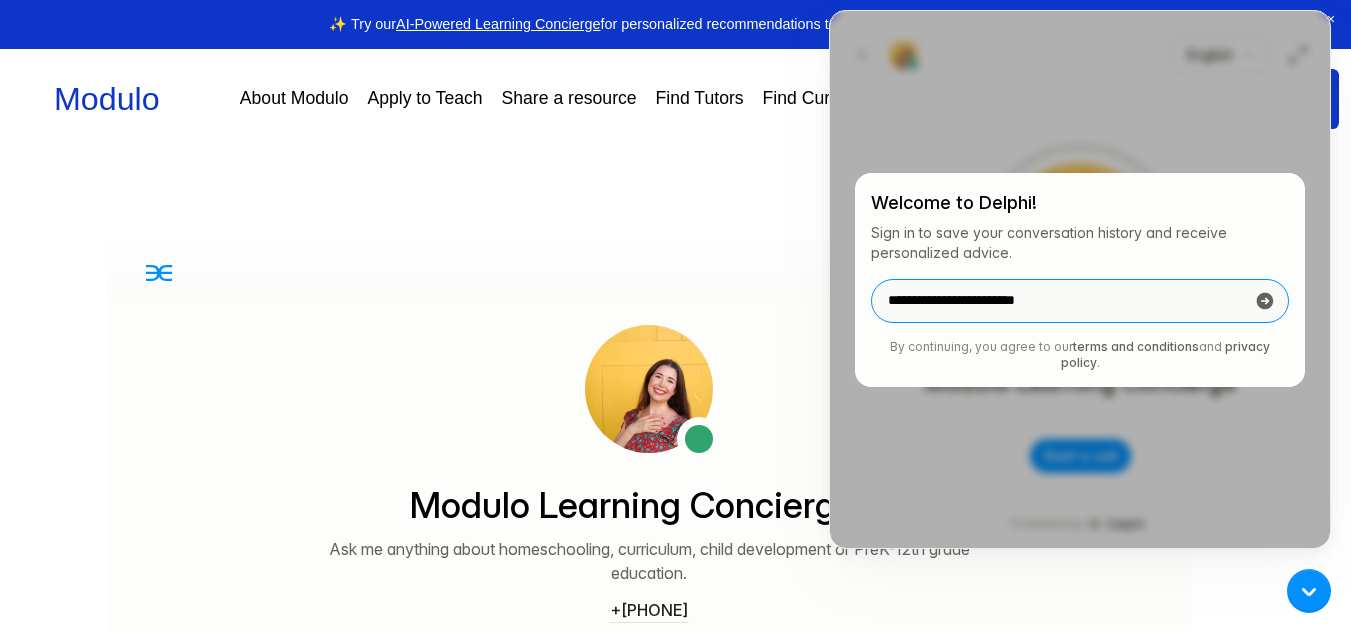 click 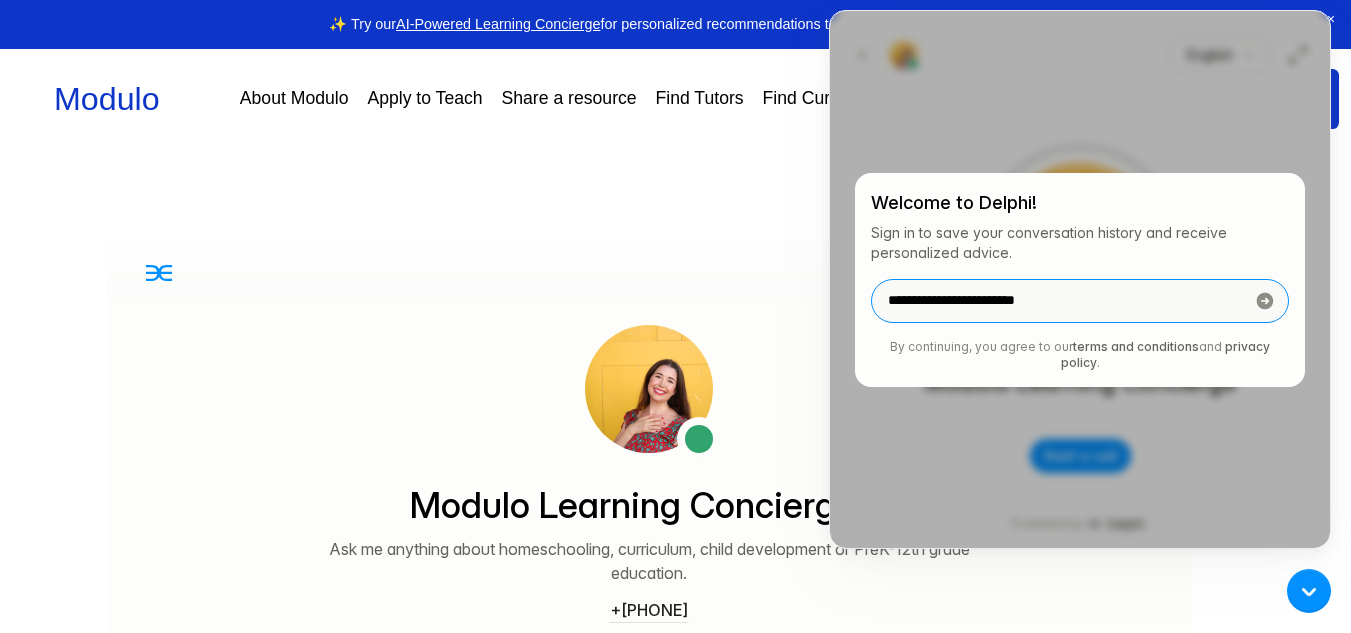 click on "**********" at bounding box center [1057, 301] 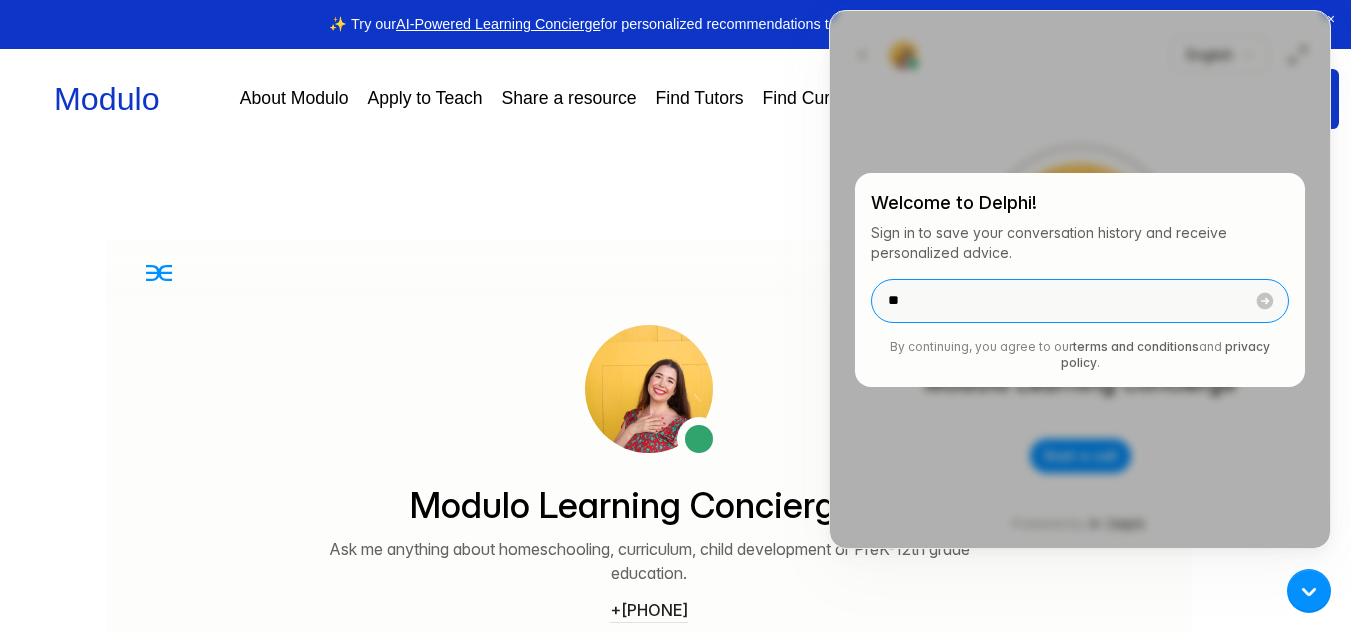 type on "*" 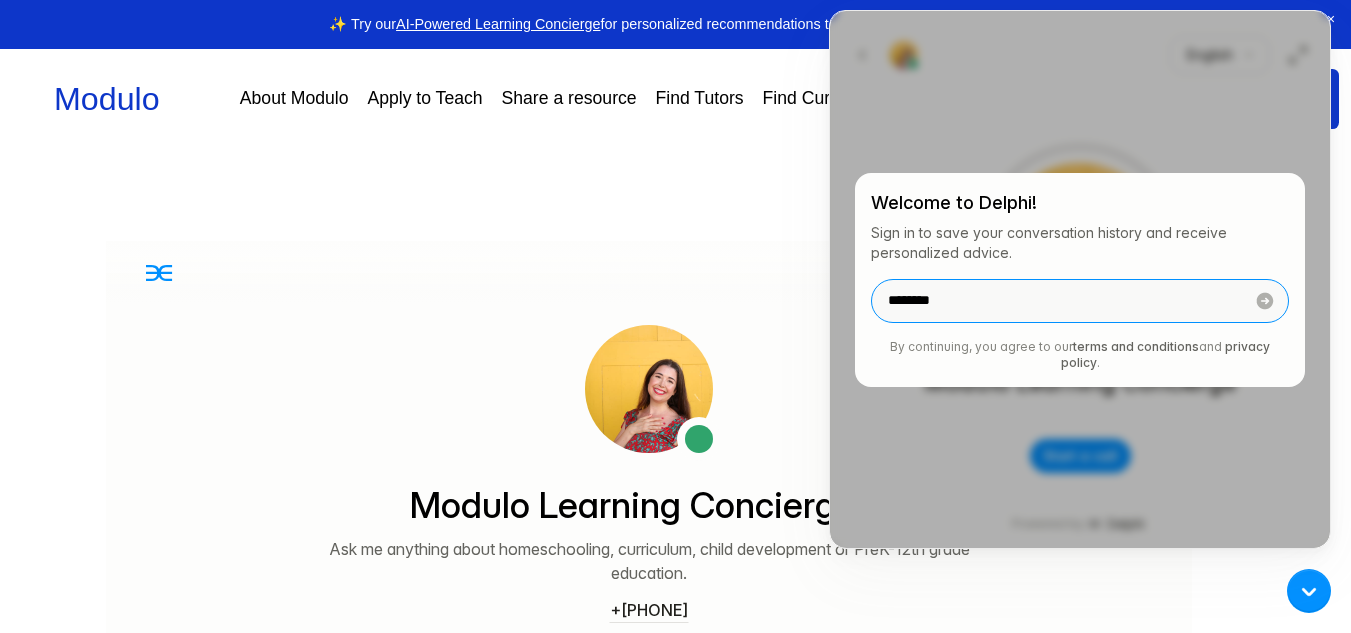 type on "********" 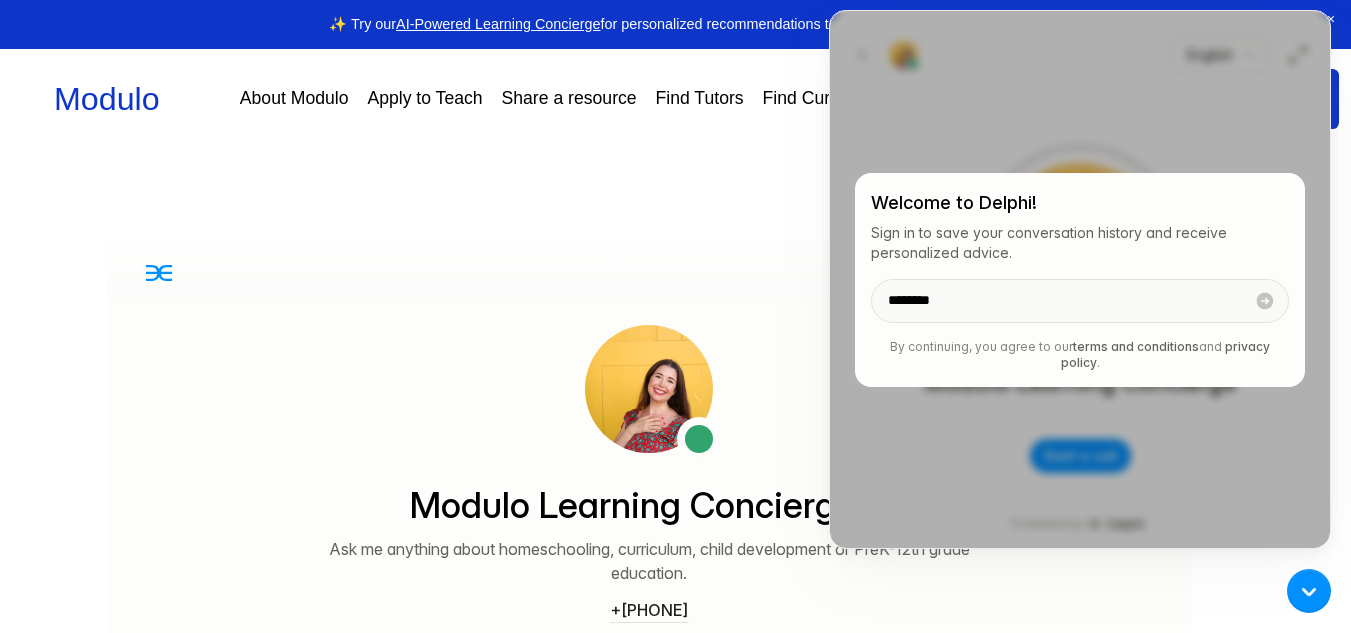 click at bounding box center (1080, 279) 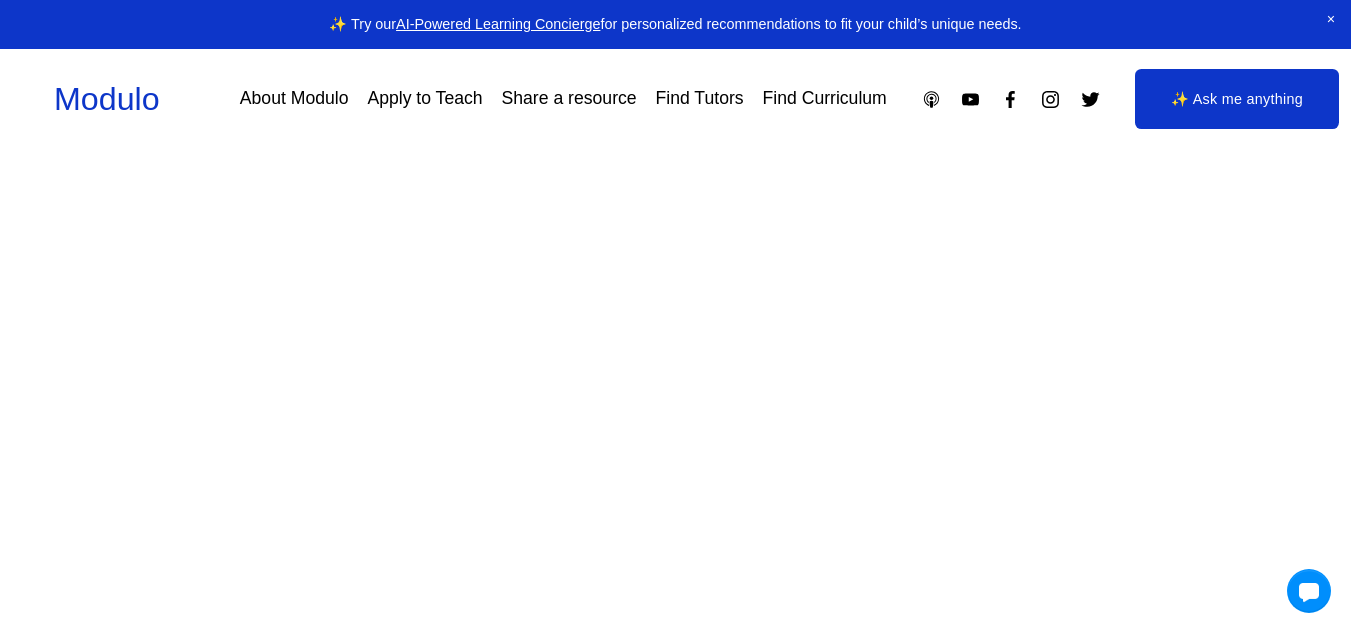 scroll, scrollTop: 0, scrollLeft: 0, axis: both 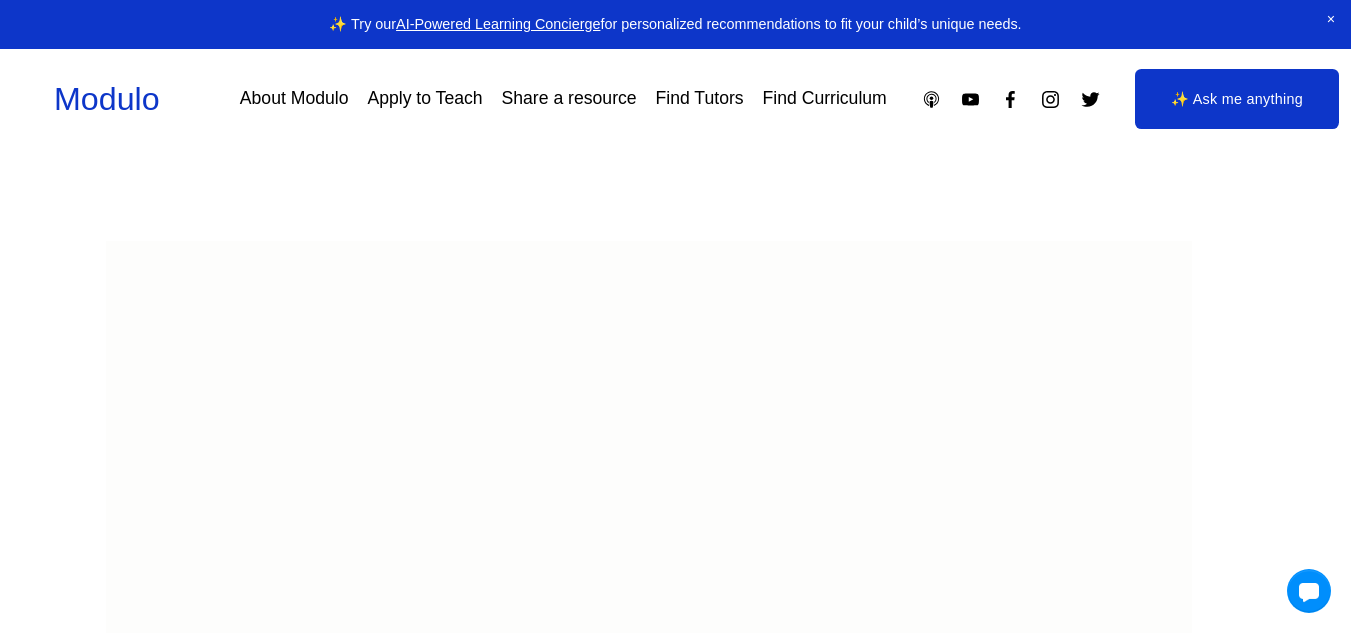 click 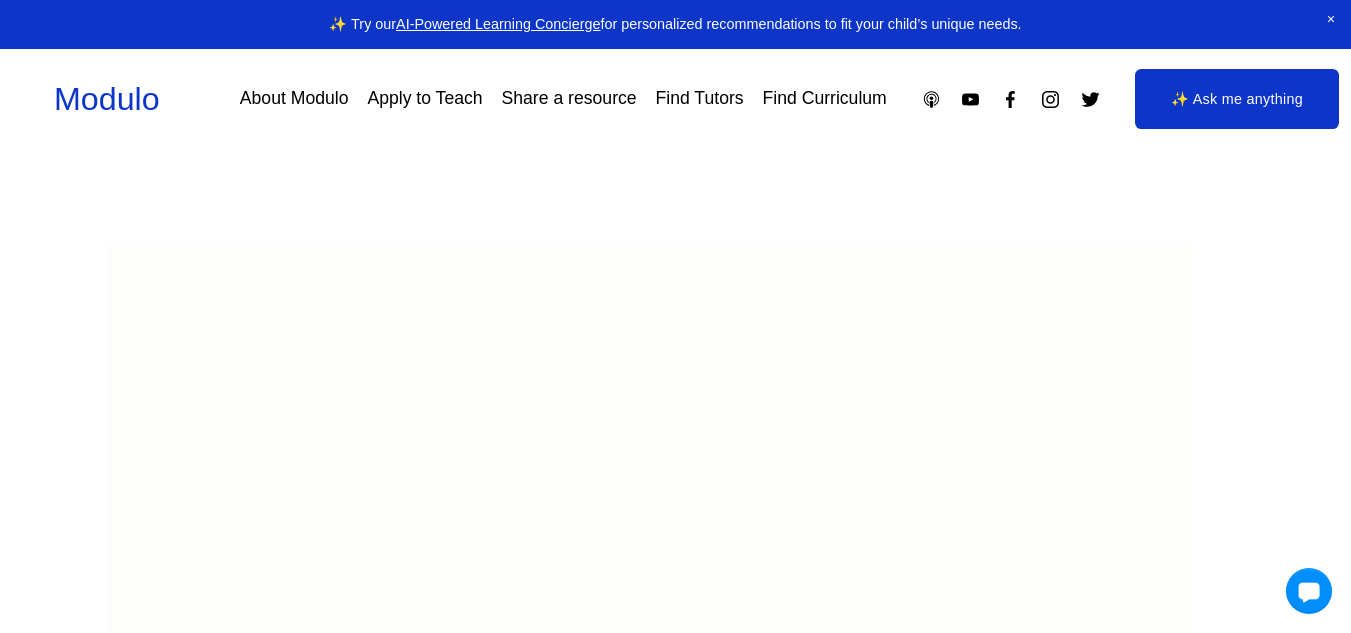 click at bounding box center [1309, 591] 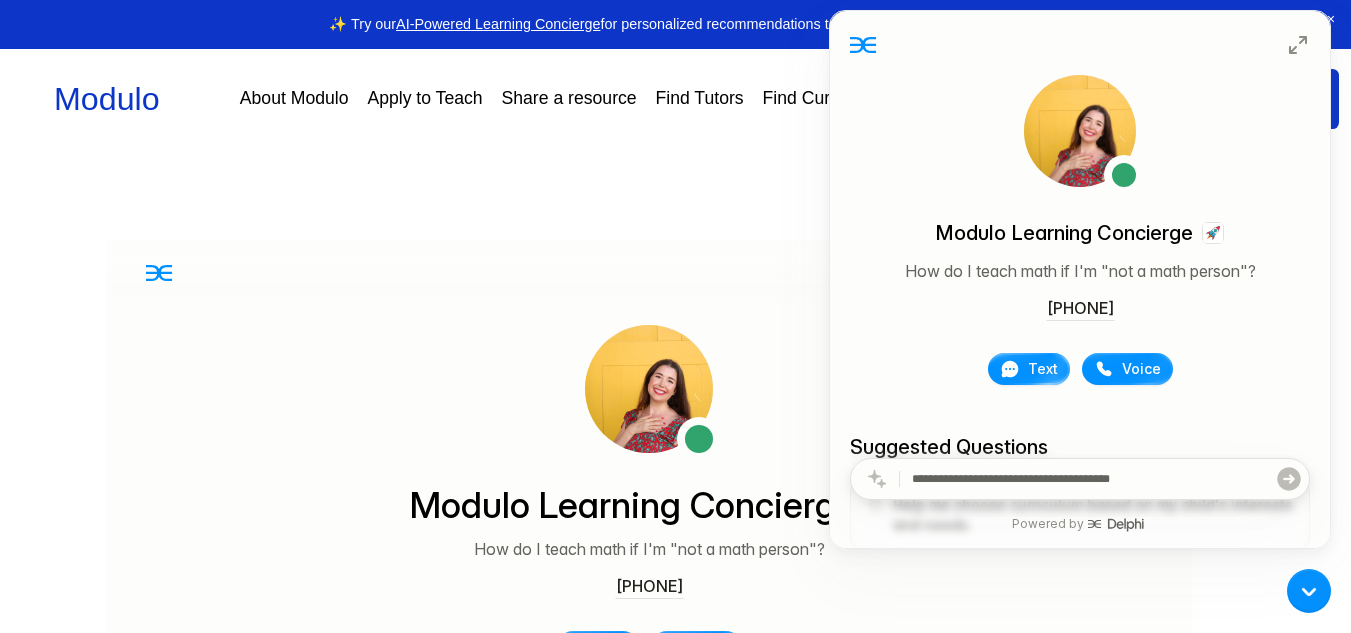 click on "Text" at bounding box center (1043, 369) 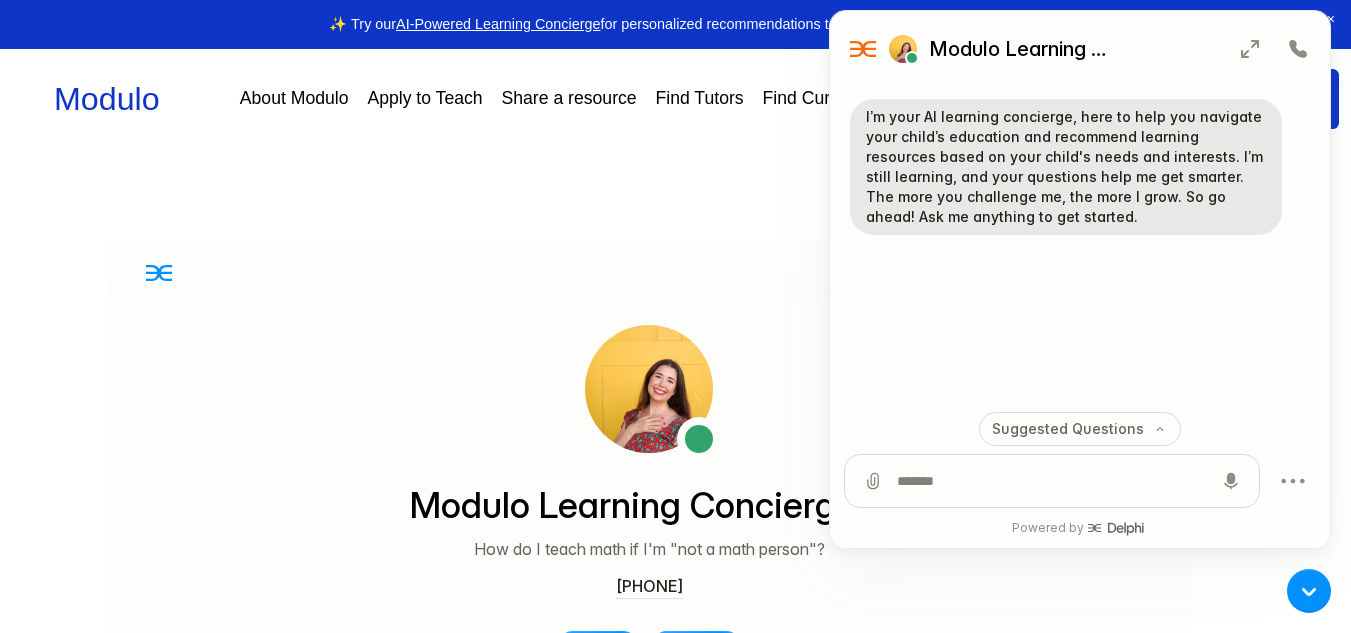 click at bounding box center [1052, 481] 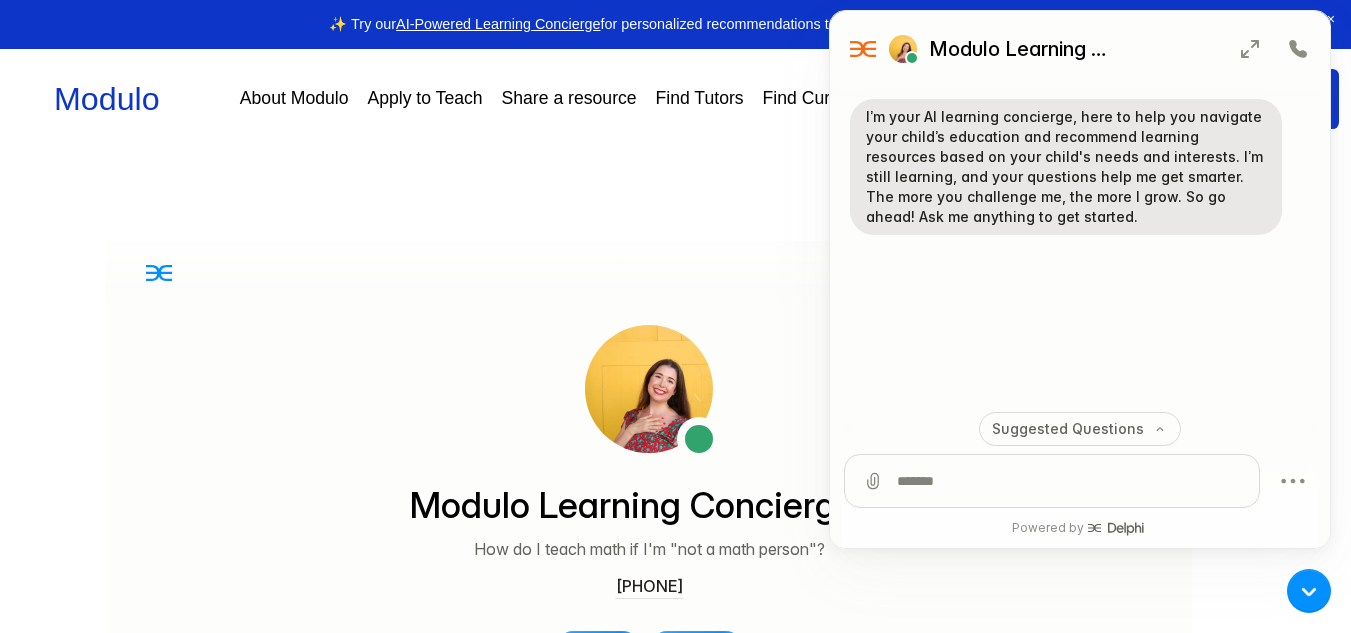 type on "*" 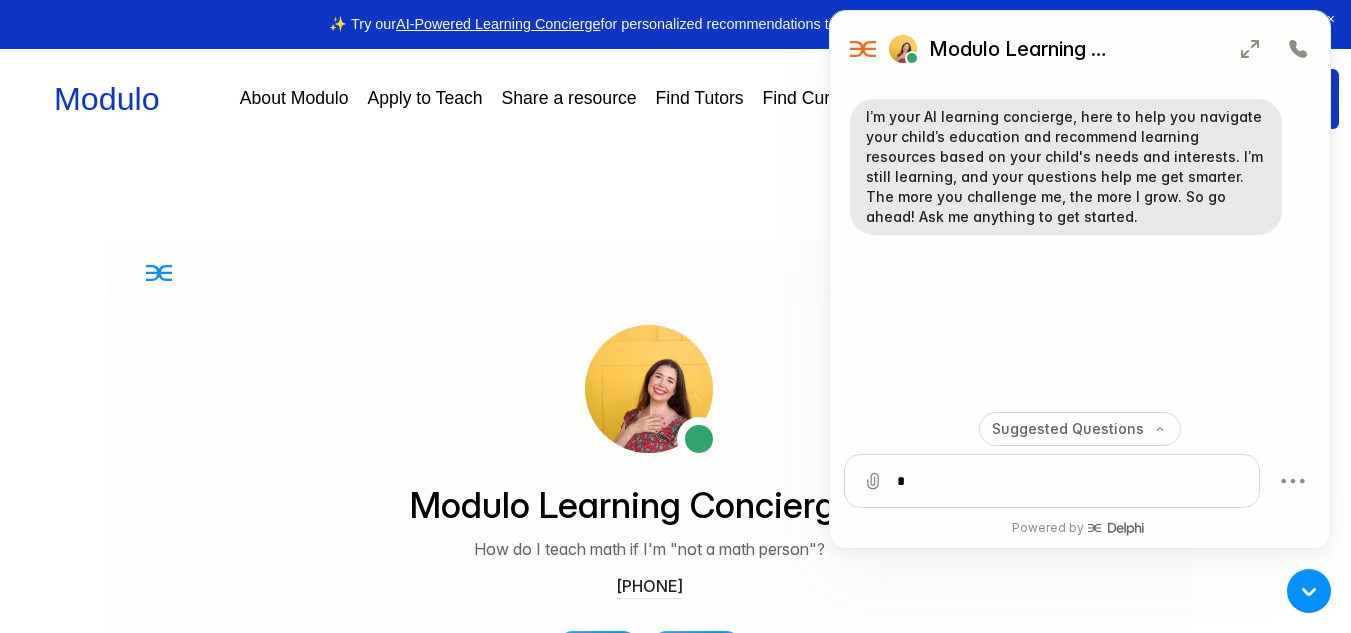 type 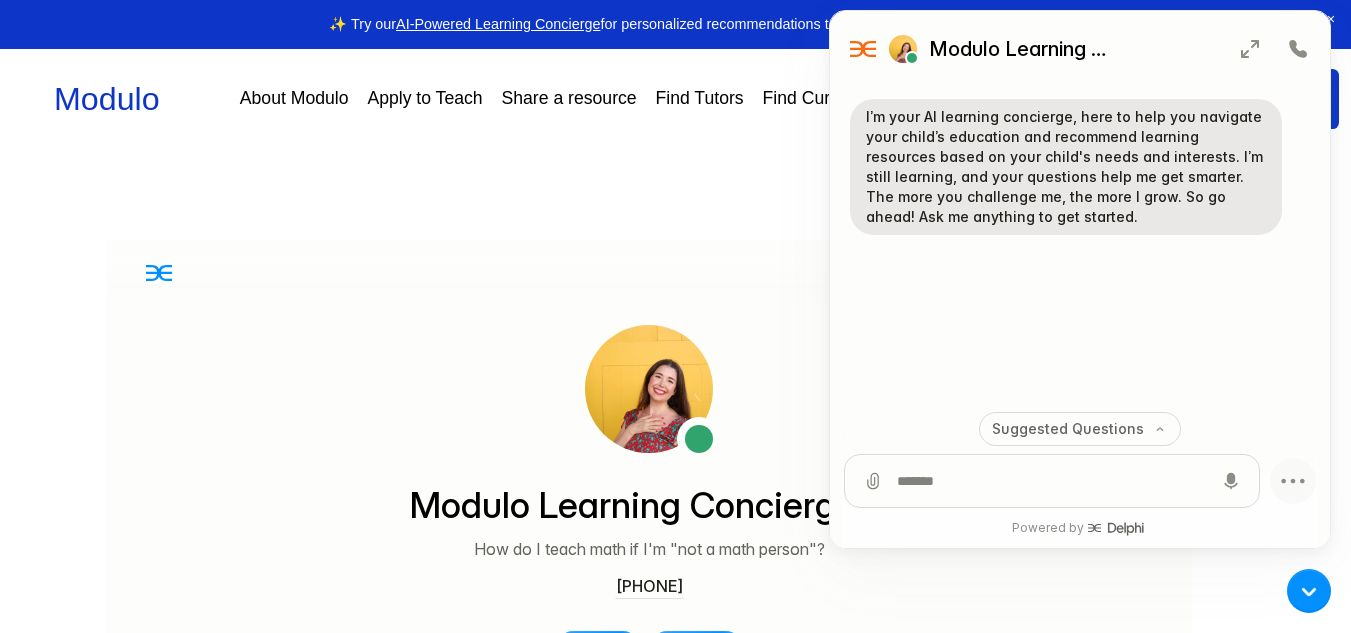 click 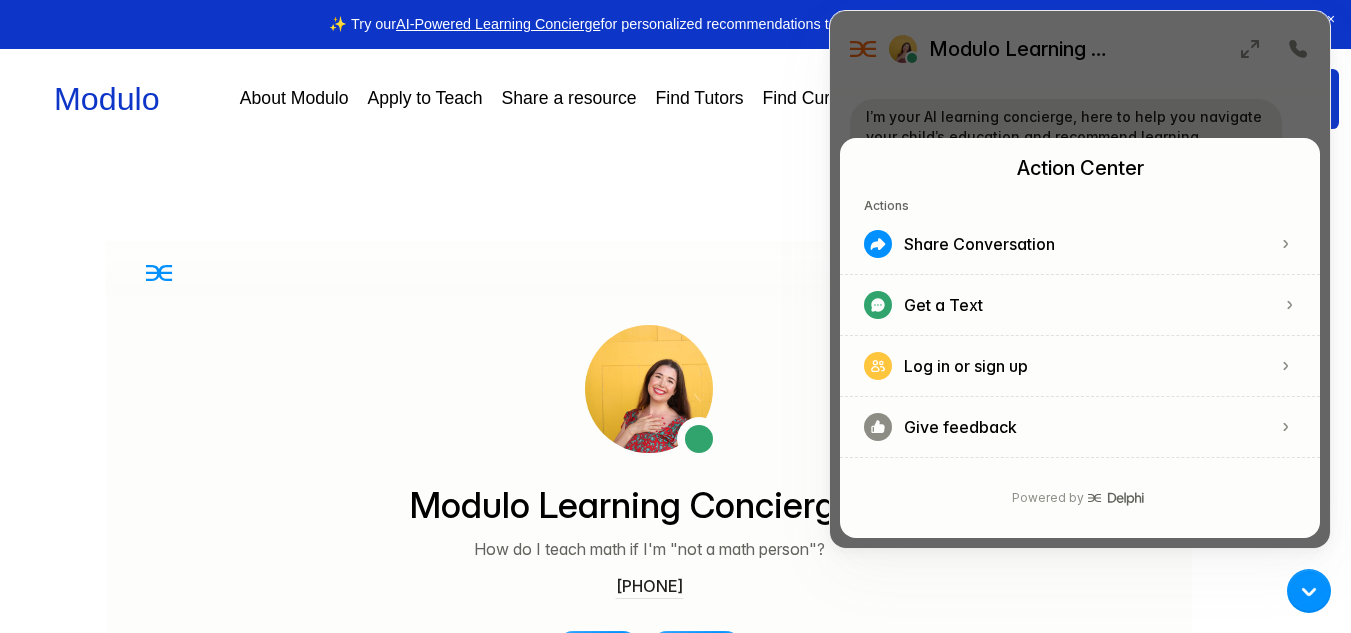 click on "Get a Text" at bounding box center (1084, 305) 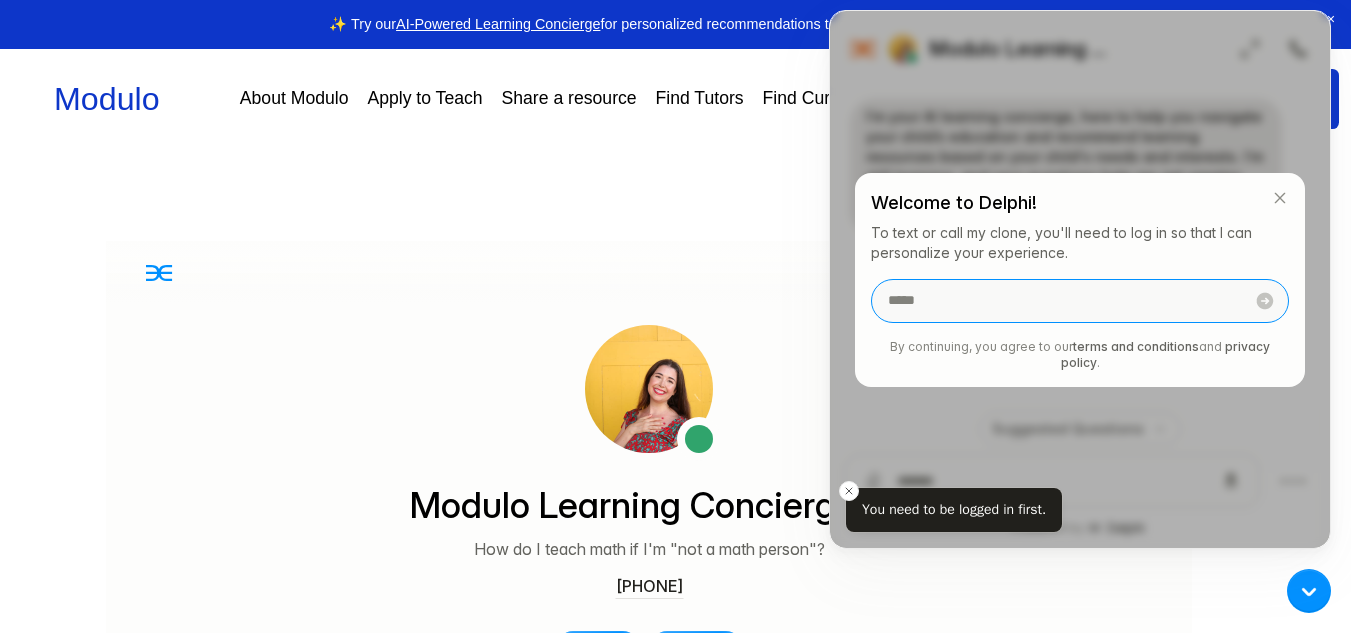type on "**********" 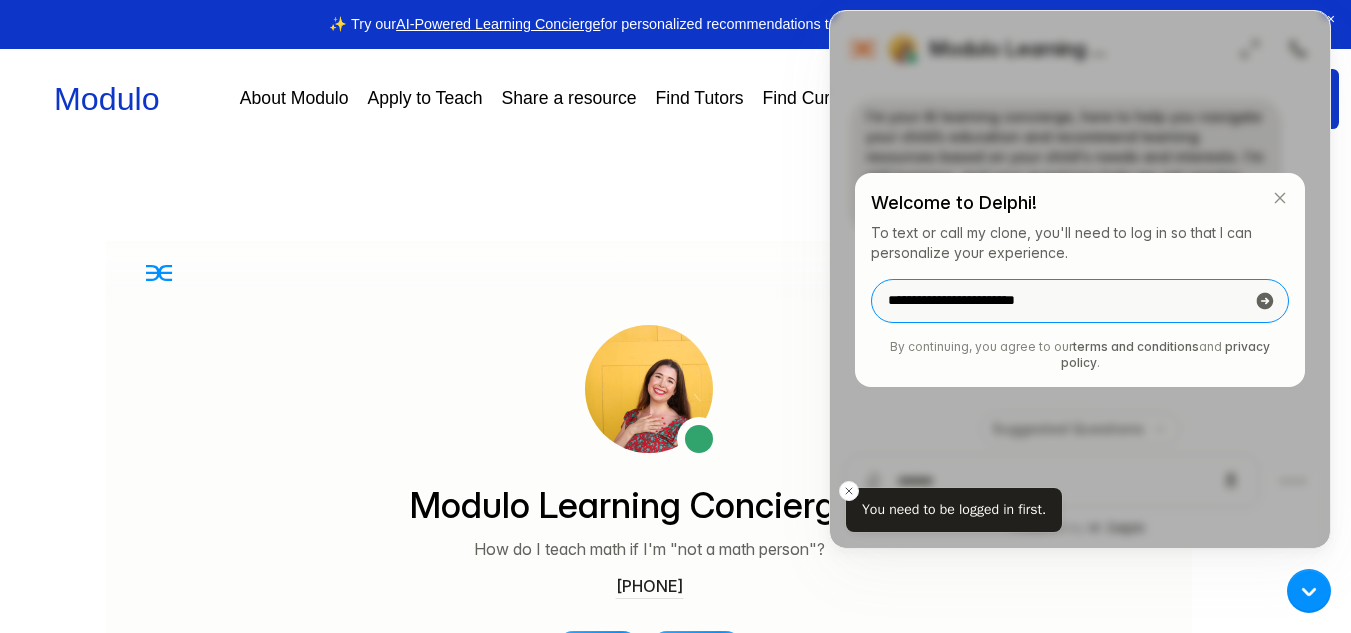 click 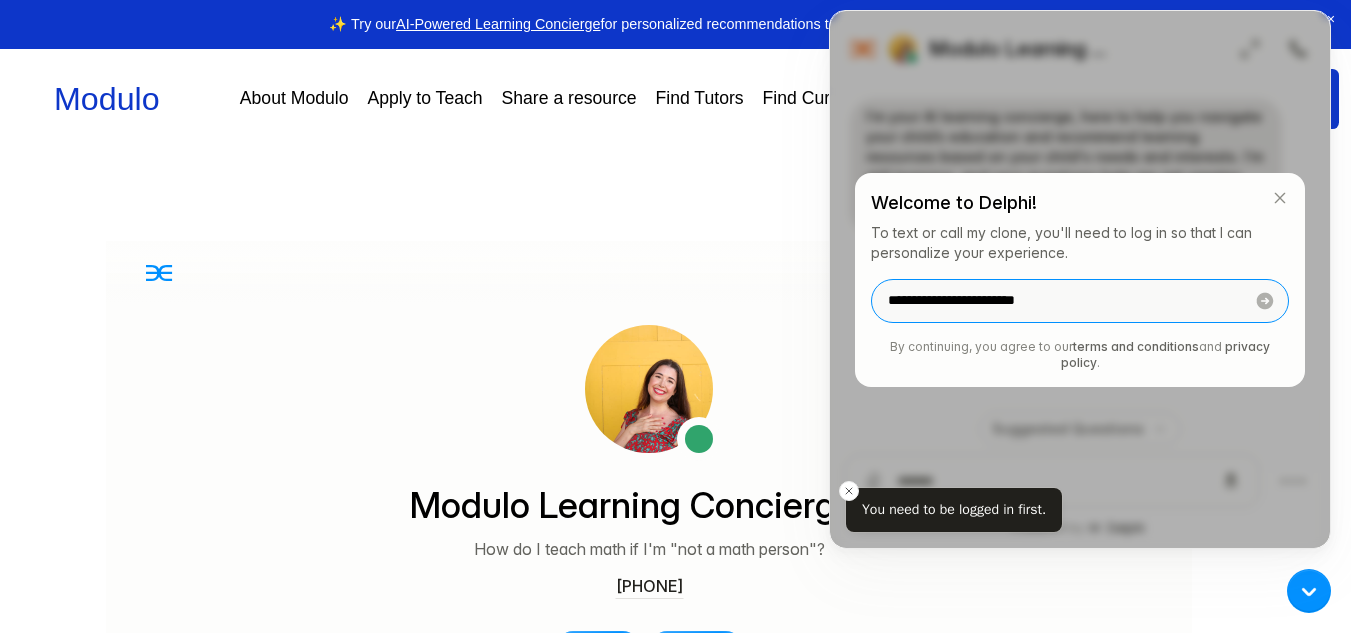 click at bounding box center [1265, 301] 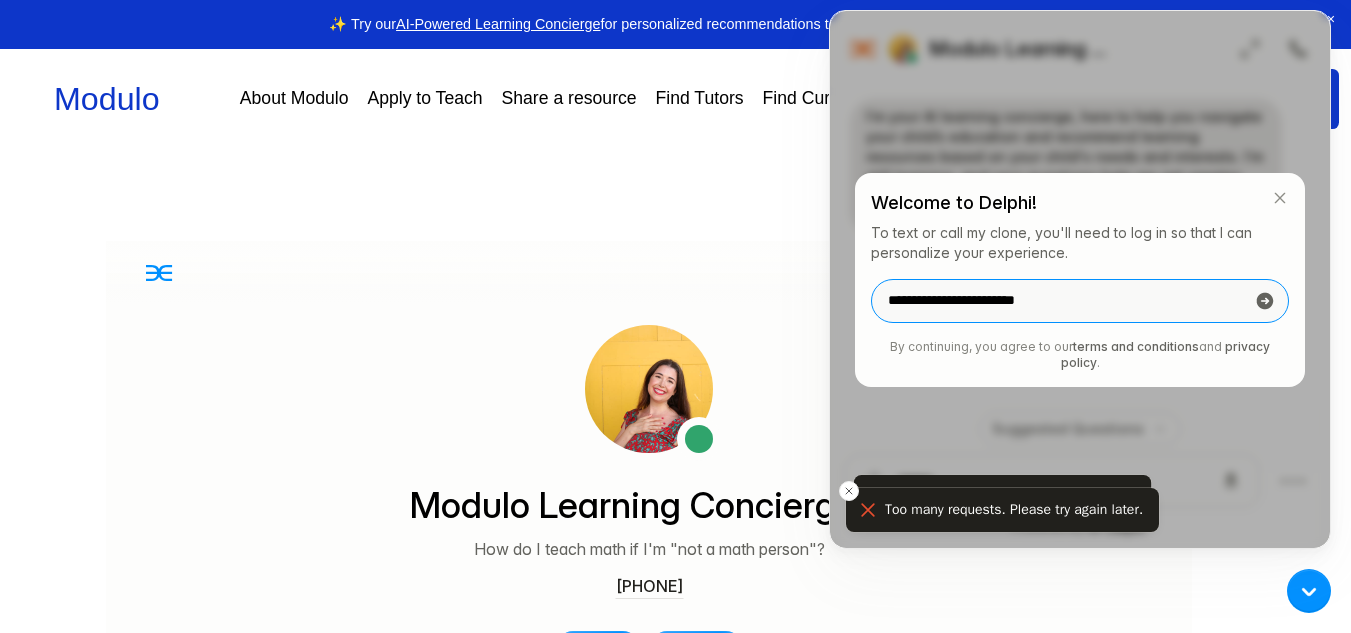 click 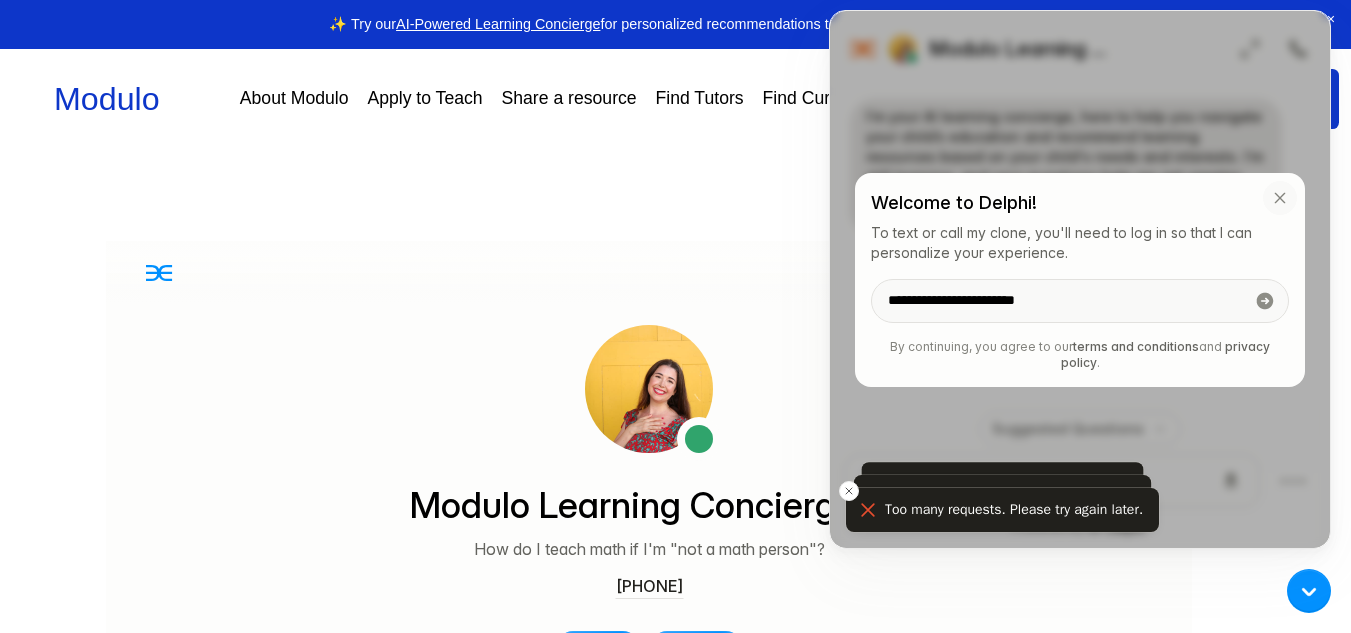 click 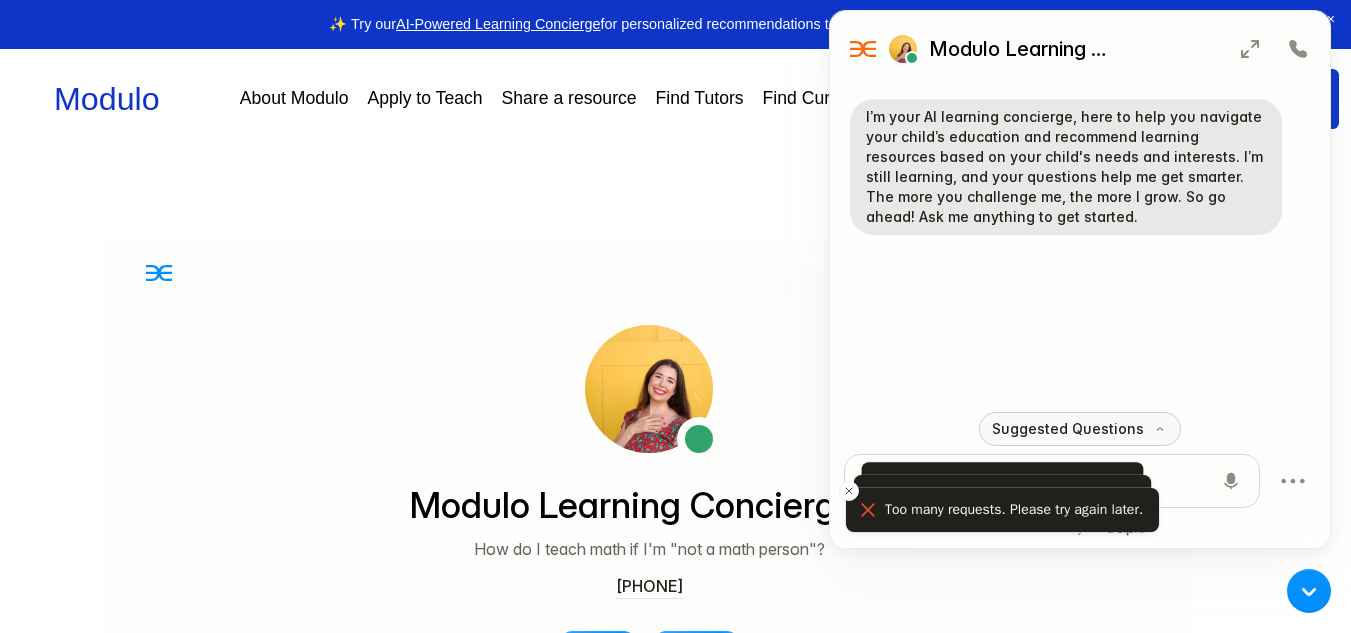 click on "Suggested Questions" at bounding box center (1080, 429) 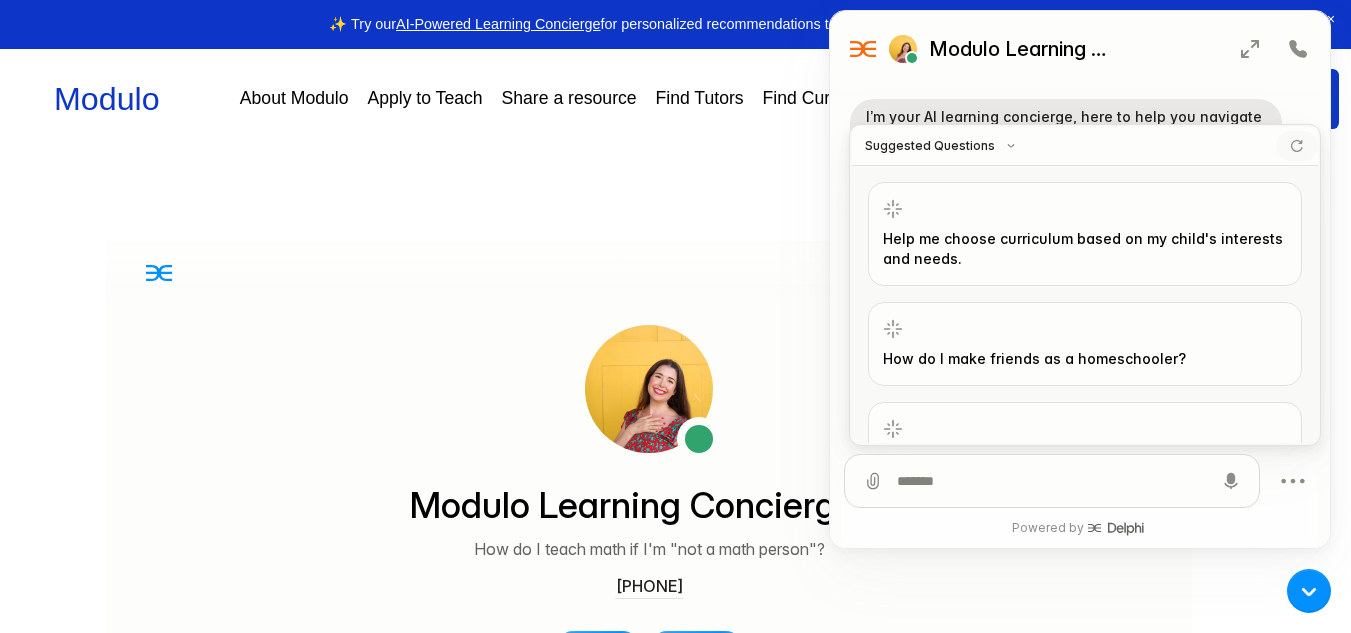 click 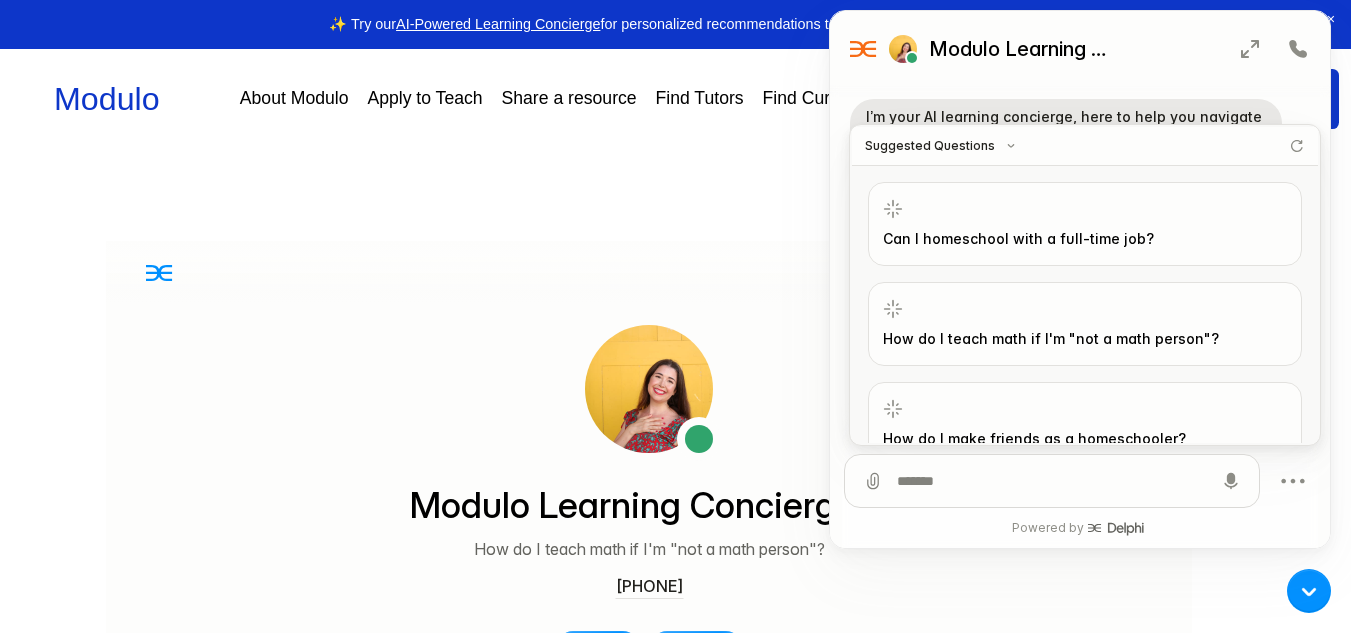 click at bounding box center (1302, 167) 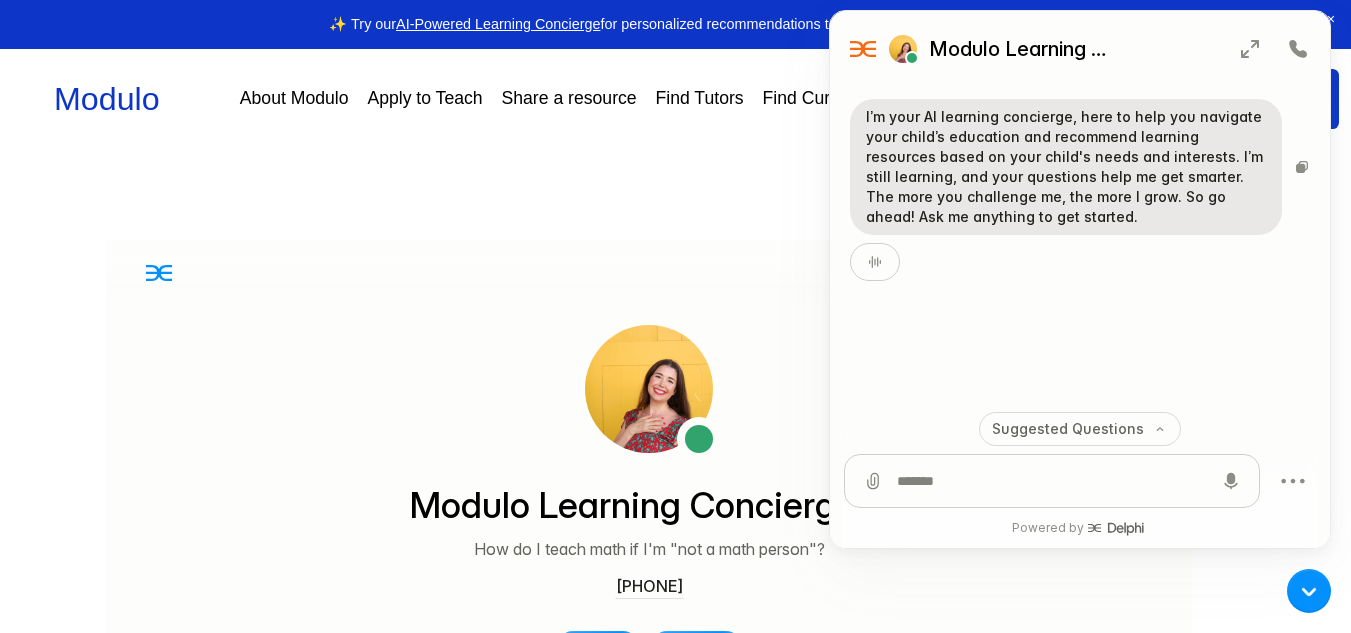 click at bounding box center (1052, 481) 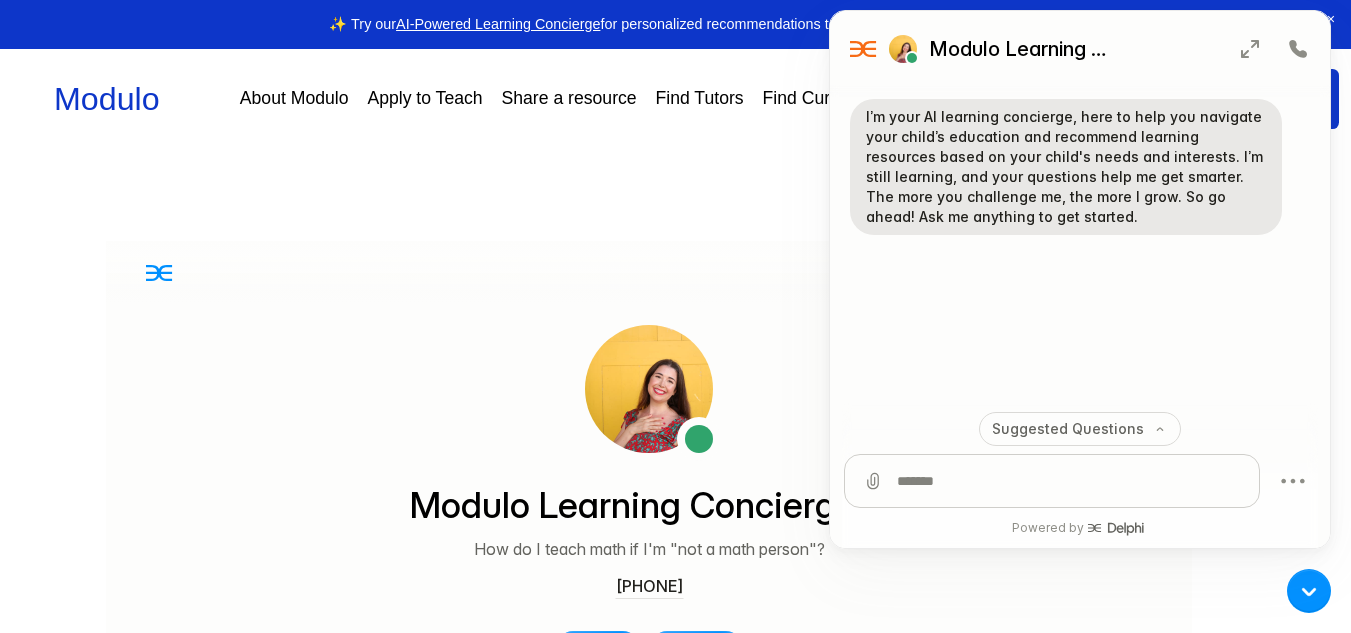 type on "*" 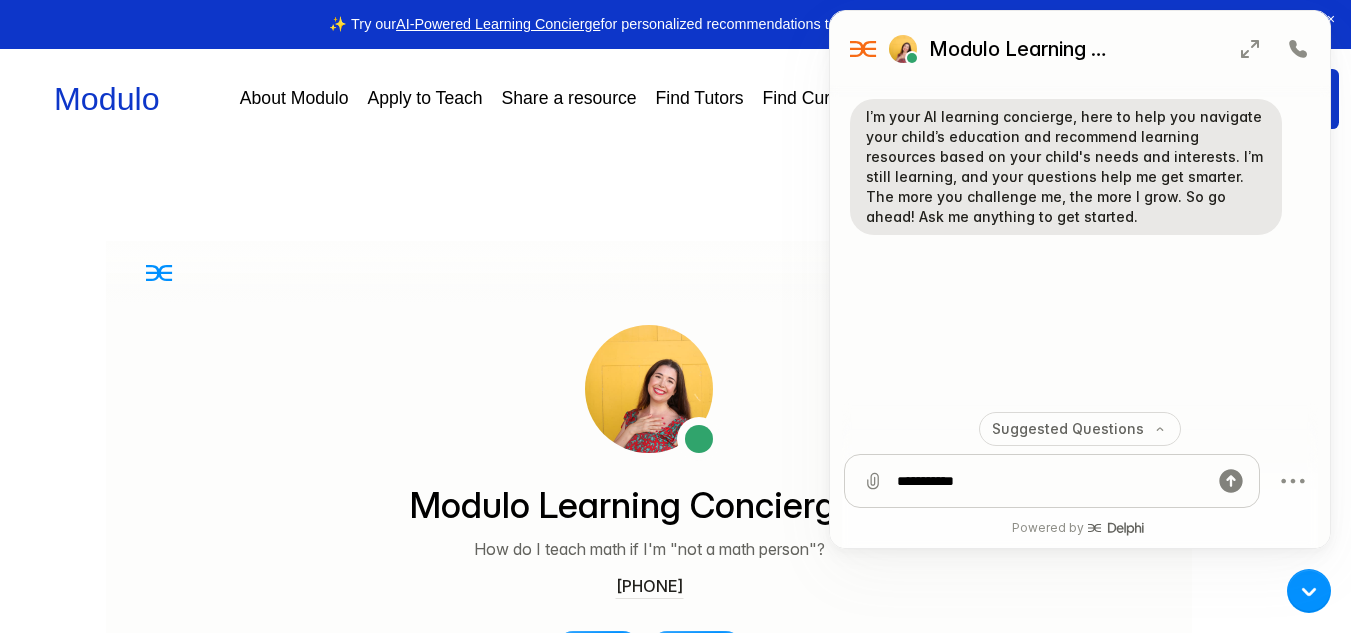 type on "**********" 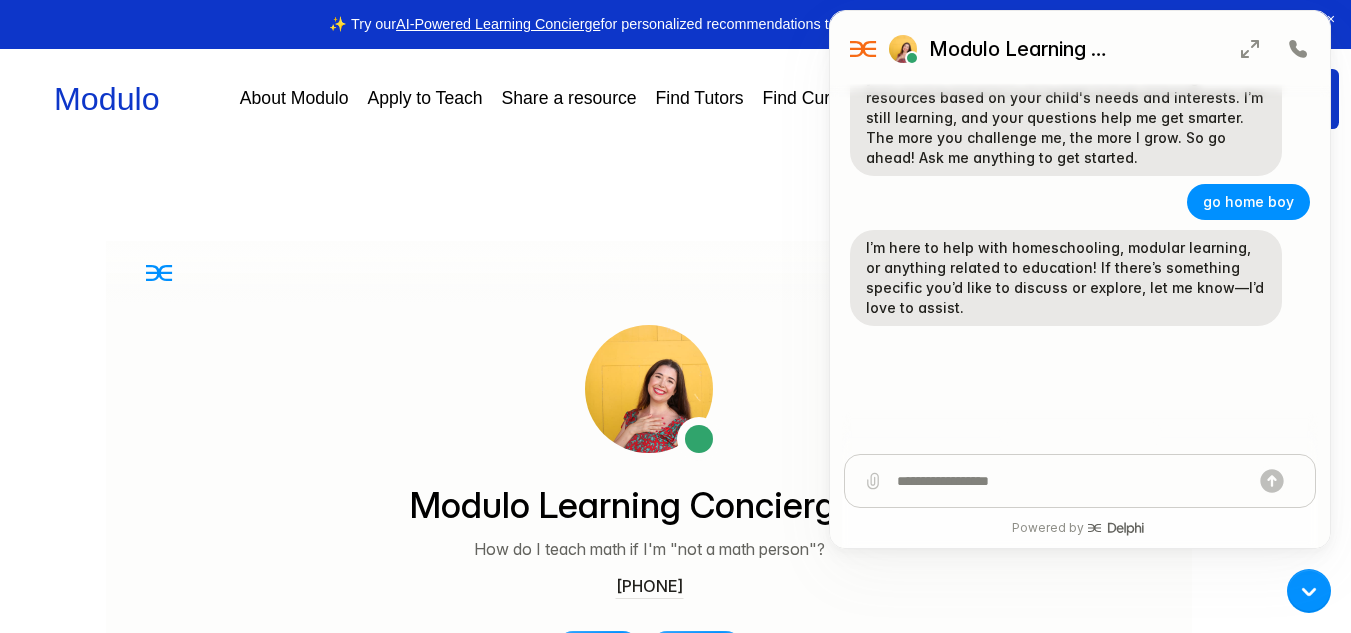 scroll, scrollTop: 79, scrollLeft: 0, axis: vertical 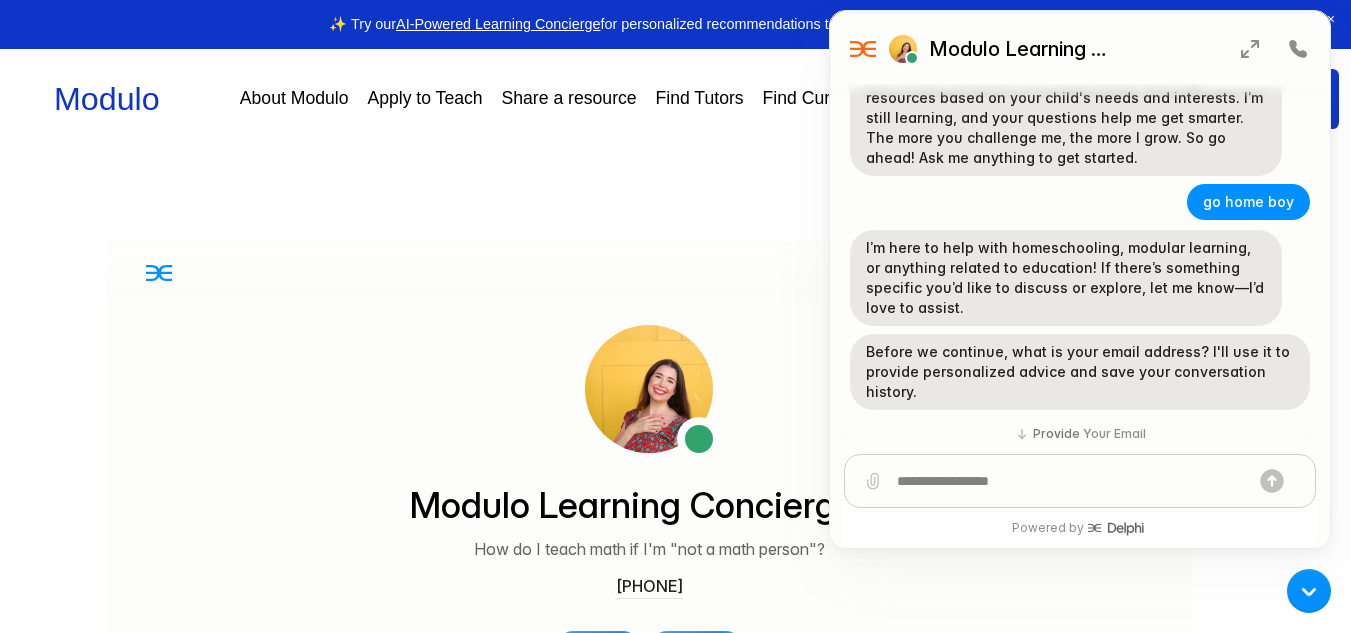 click at bounding box center (1072, 481) 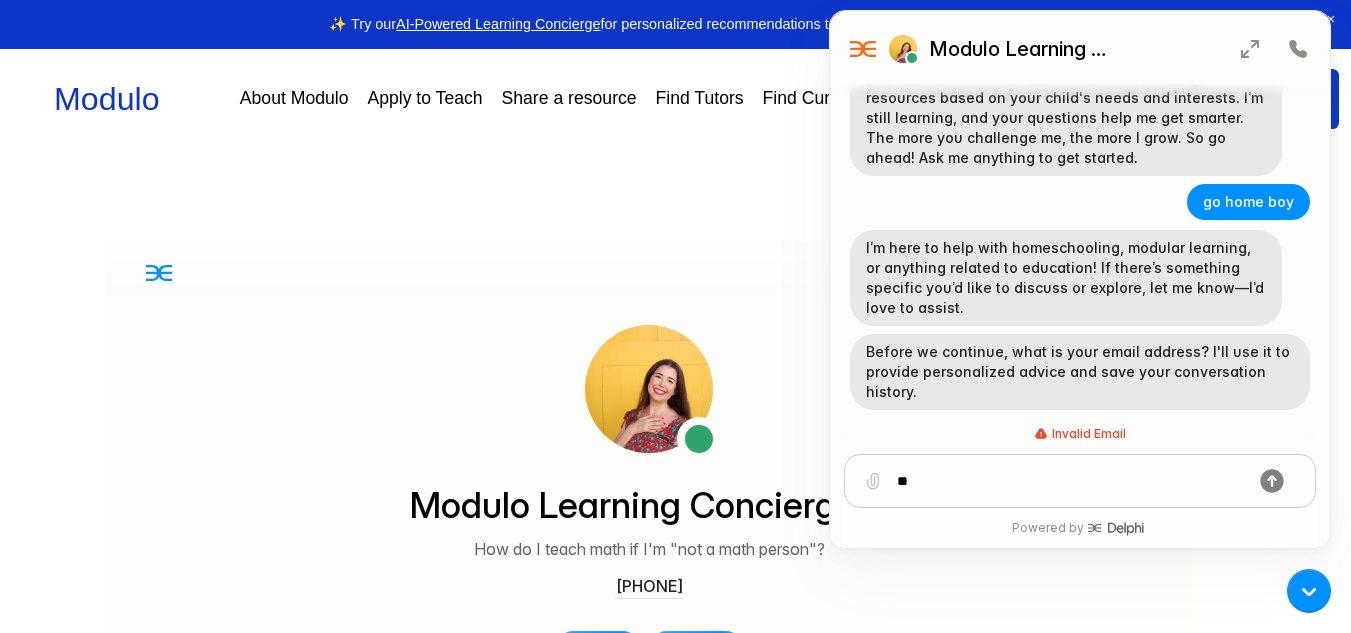 type on "*" 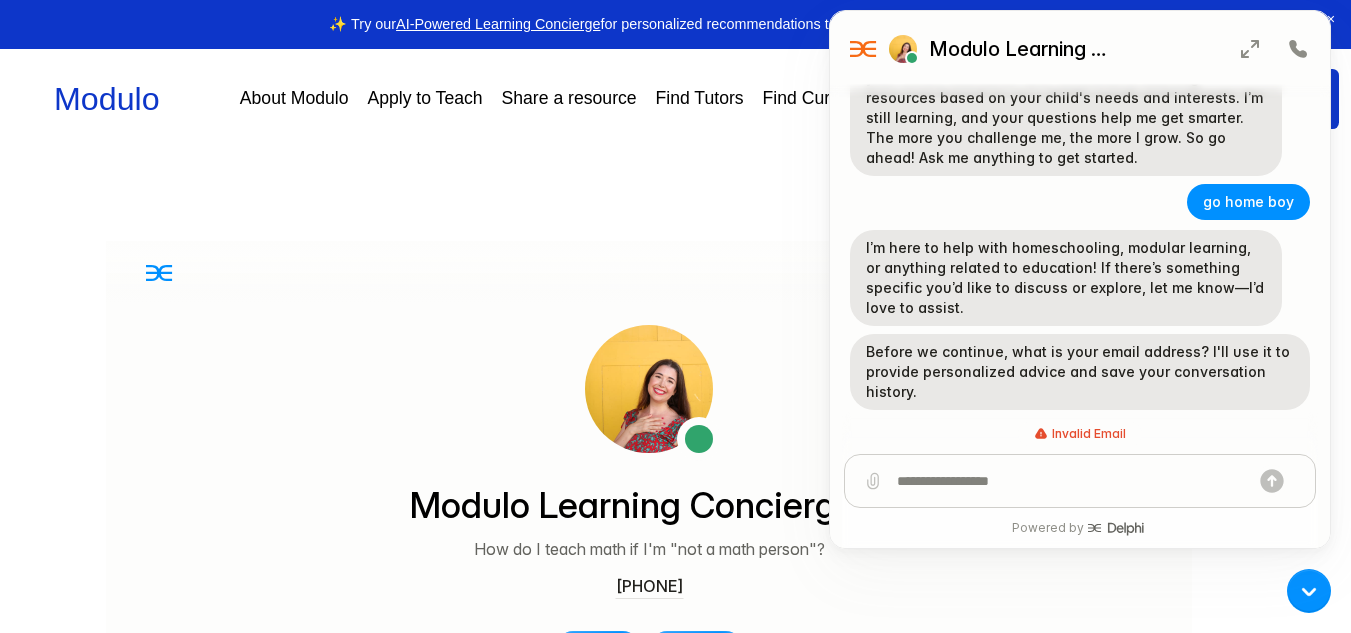 type on "*" 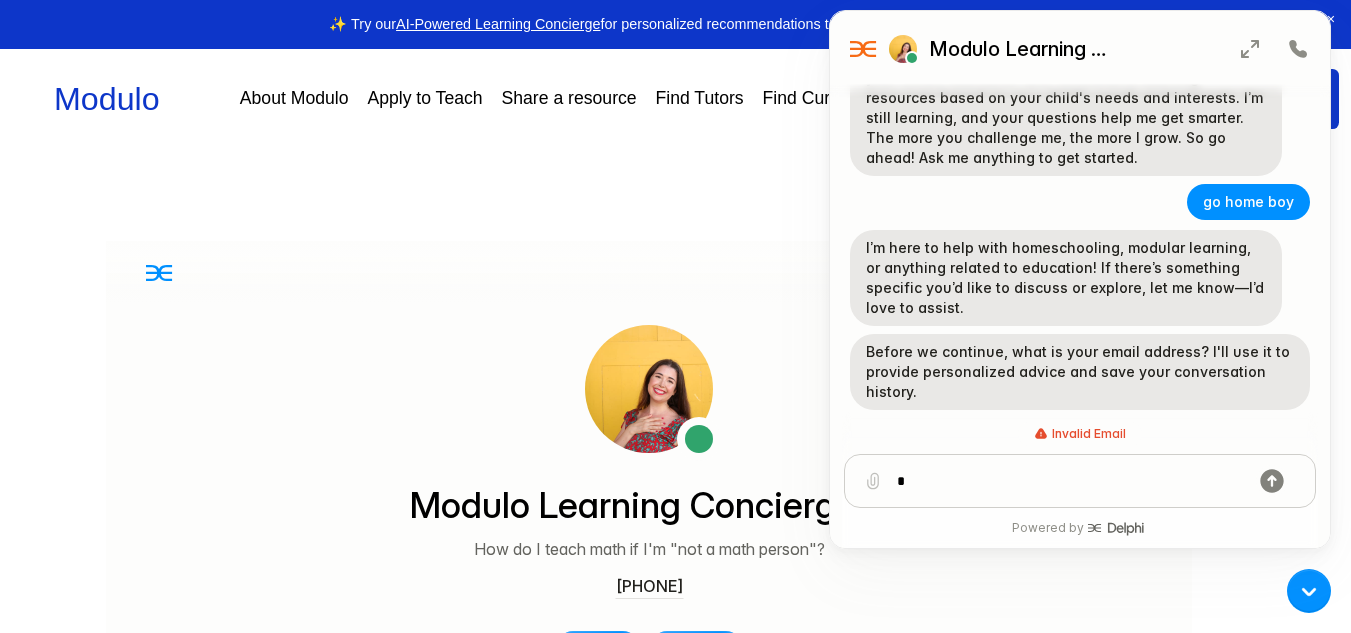type 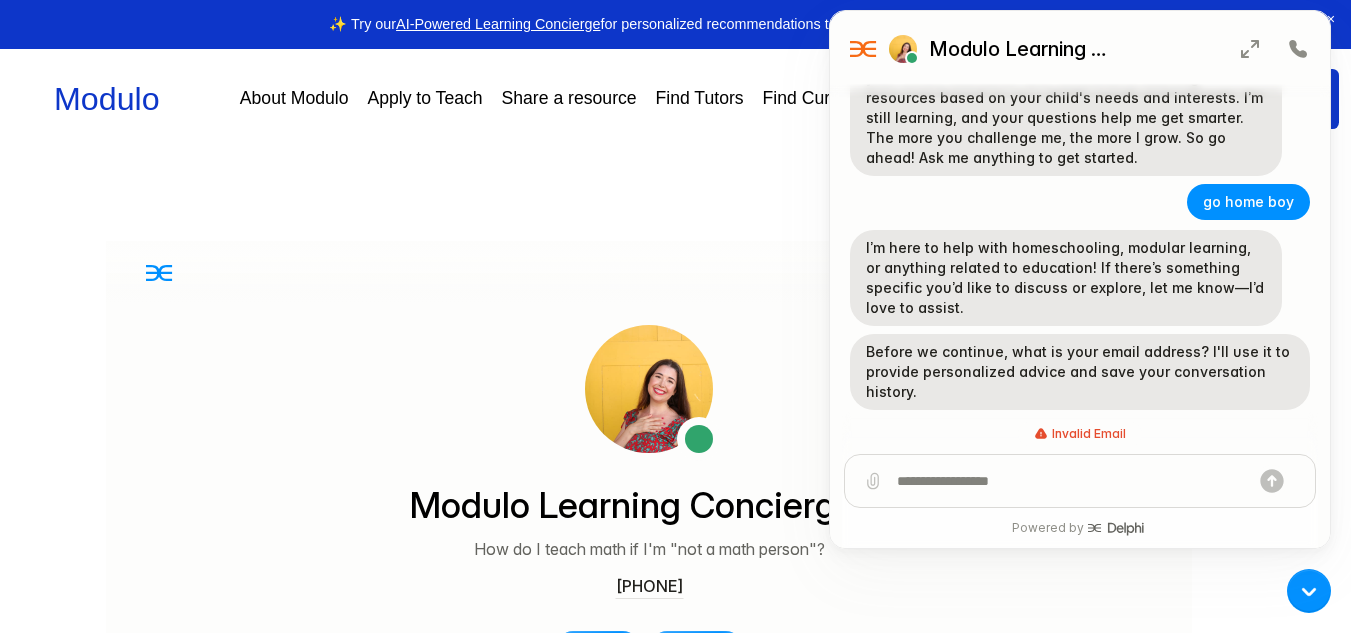 click 